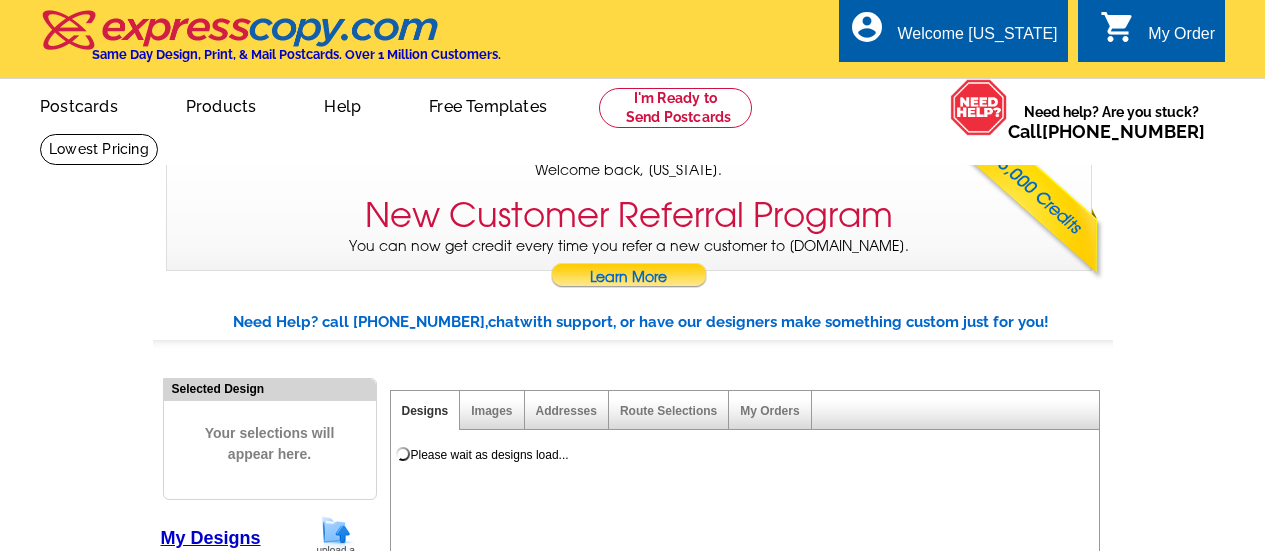 scroll, scrollTop: 0, scrollLeft: 0, axis: both 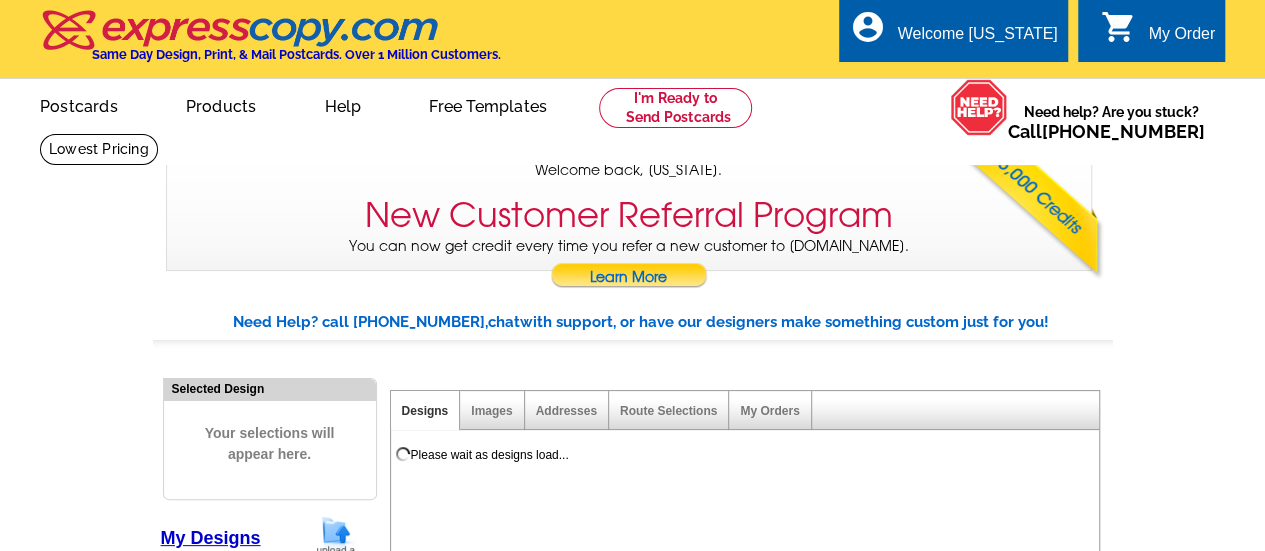 select on "785" 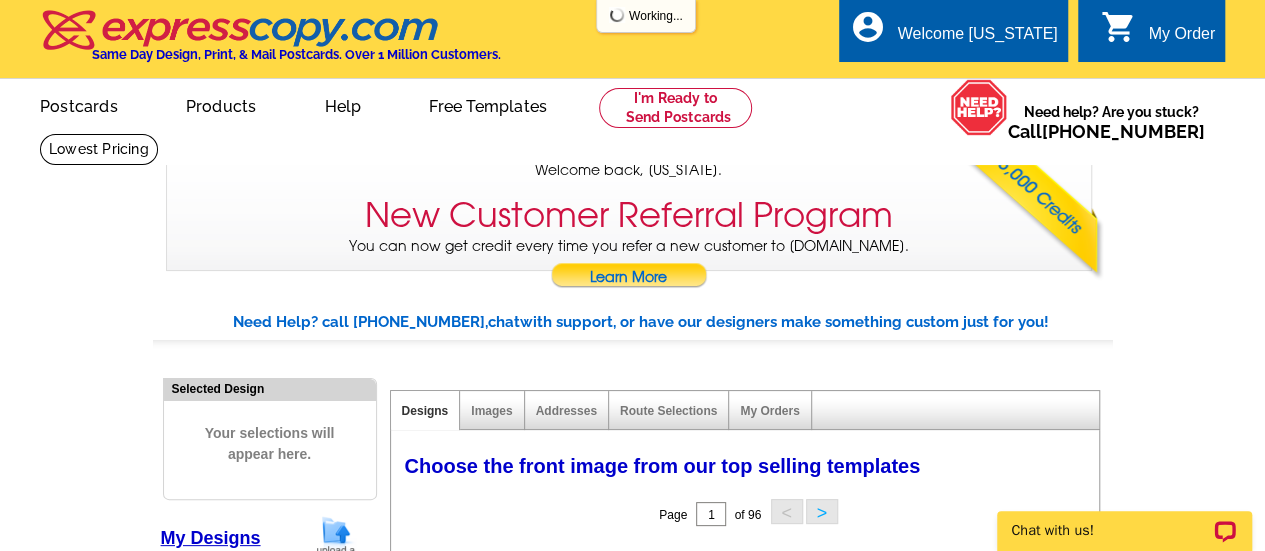scroll, scrollTop: 0, scrollLeft: 0, axis: both 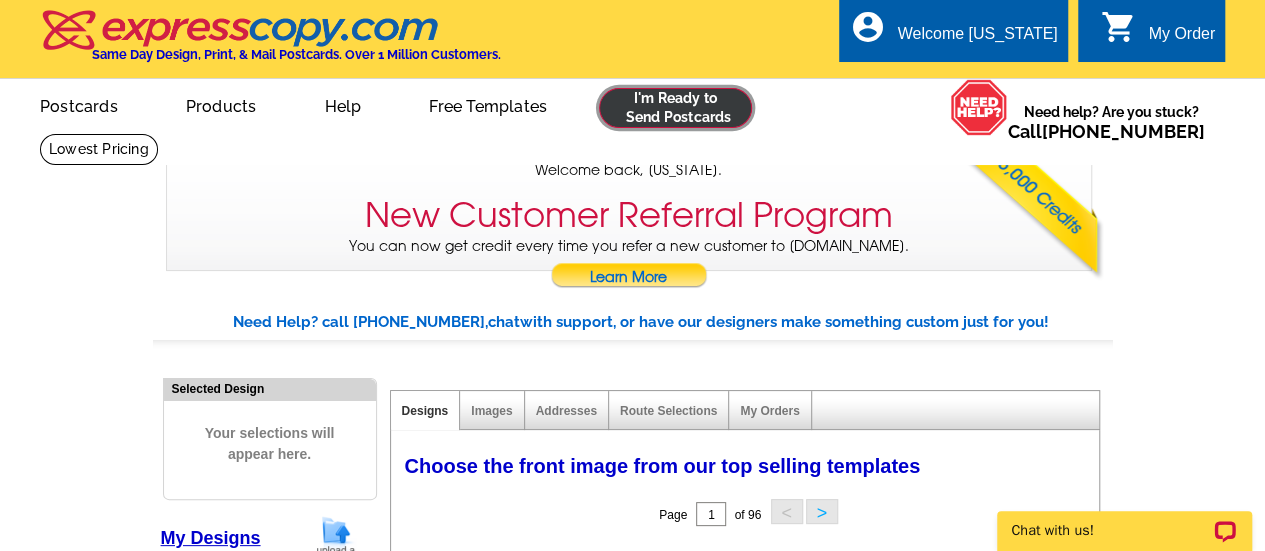 click at bounding box center (675, 108) 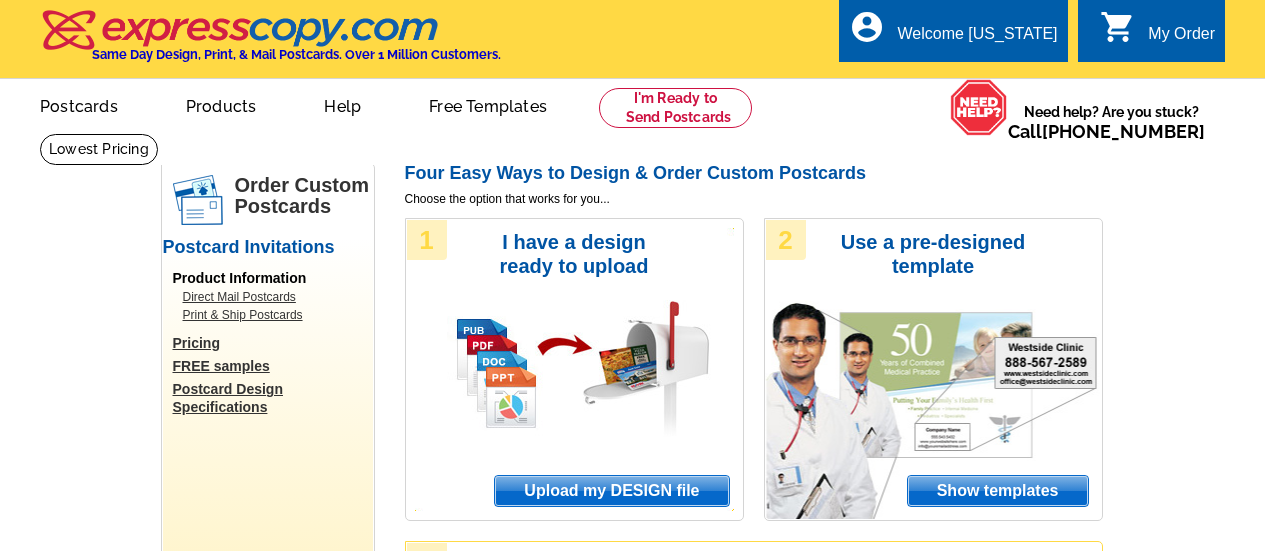 scroll, scrollTop: 0, scrollLeft: 0, axis: both 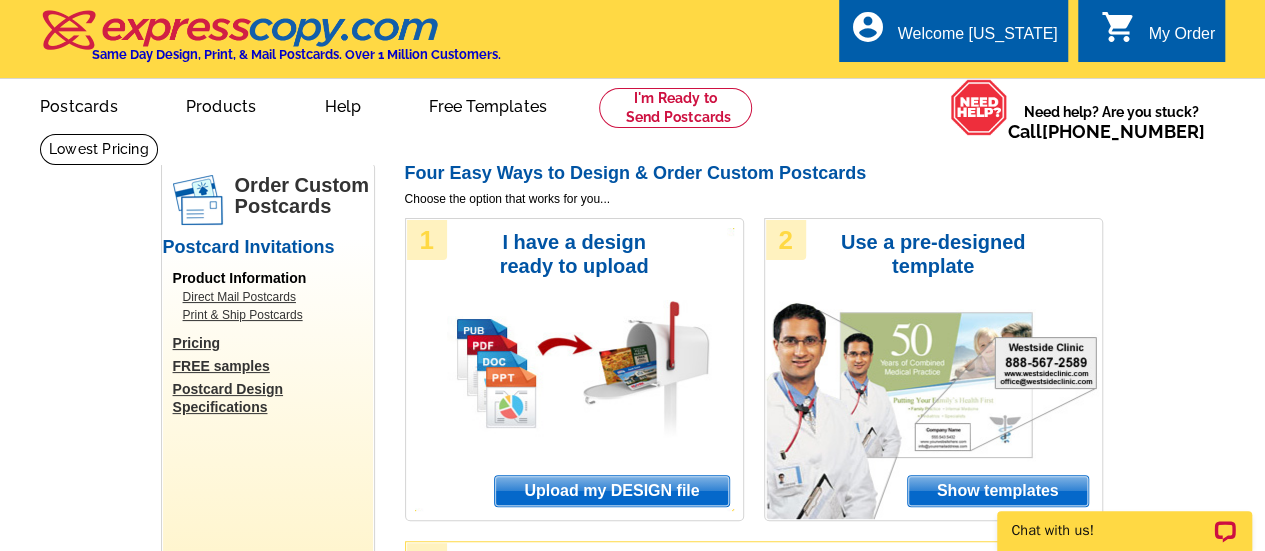 click on "My Order" at bounding box center [1181, 39] 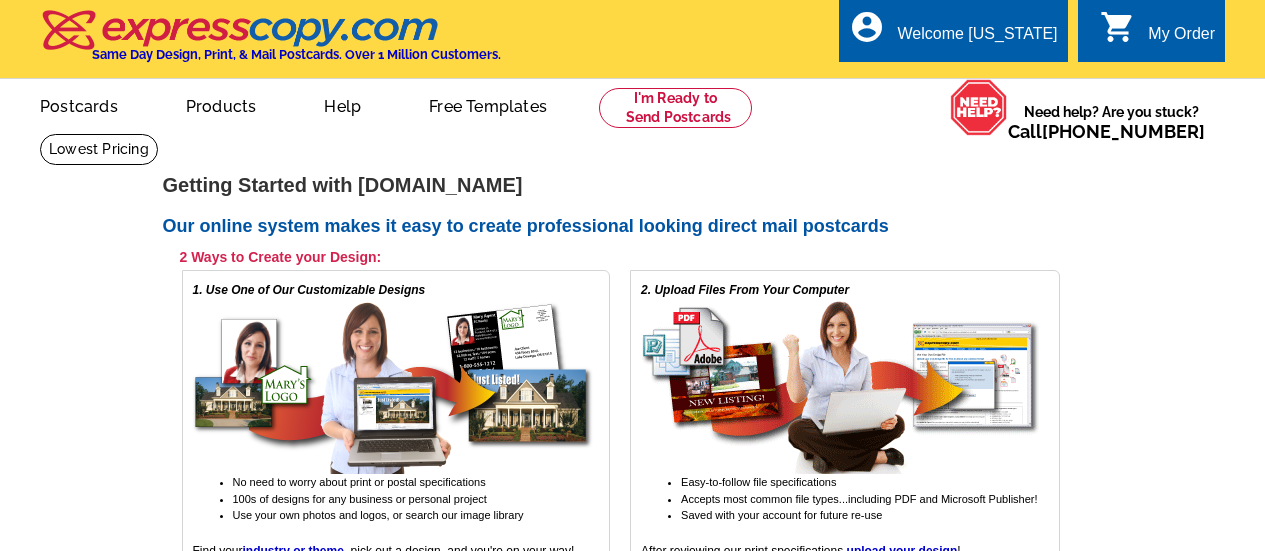 scroll, scrollTop: 0, scrollLeft: 0, axis: both 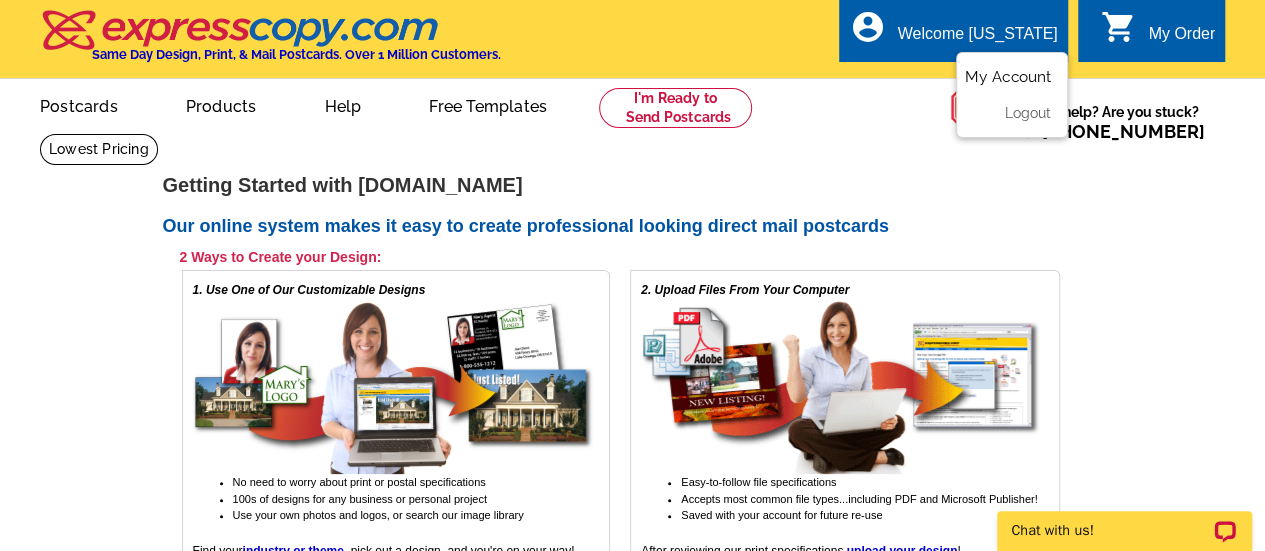 click on "My Account" at bounding box center (1008, 77) 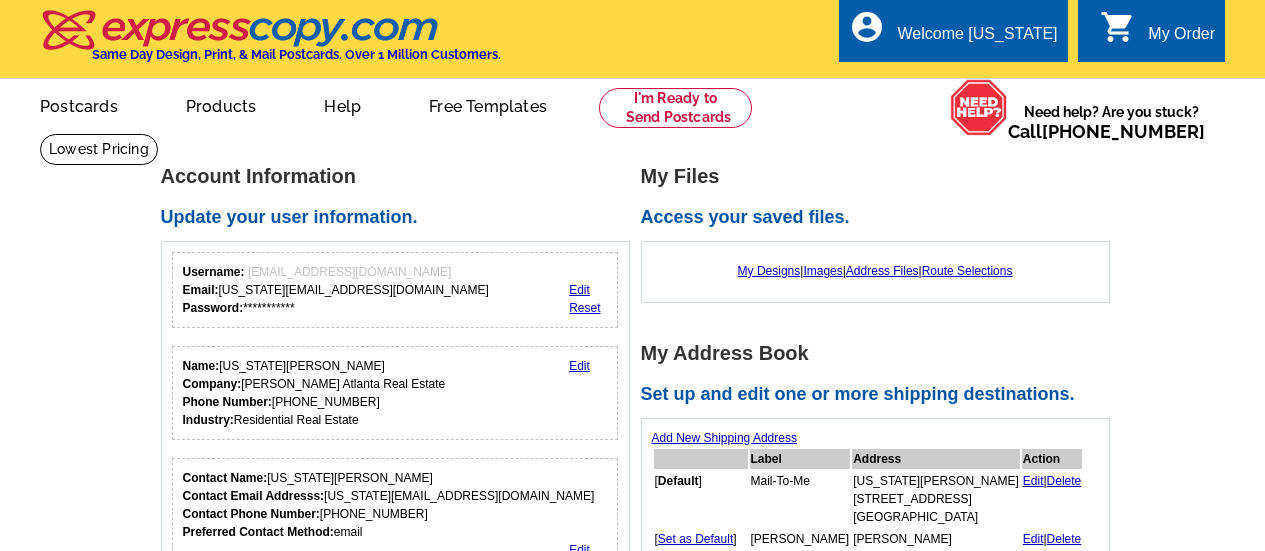 scroll, scrollTop: 0, scrollLeft: 0, axis: both 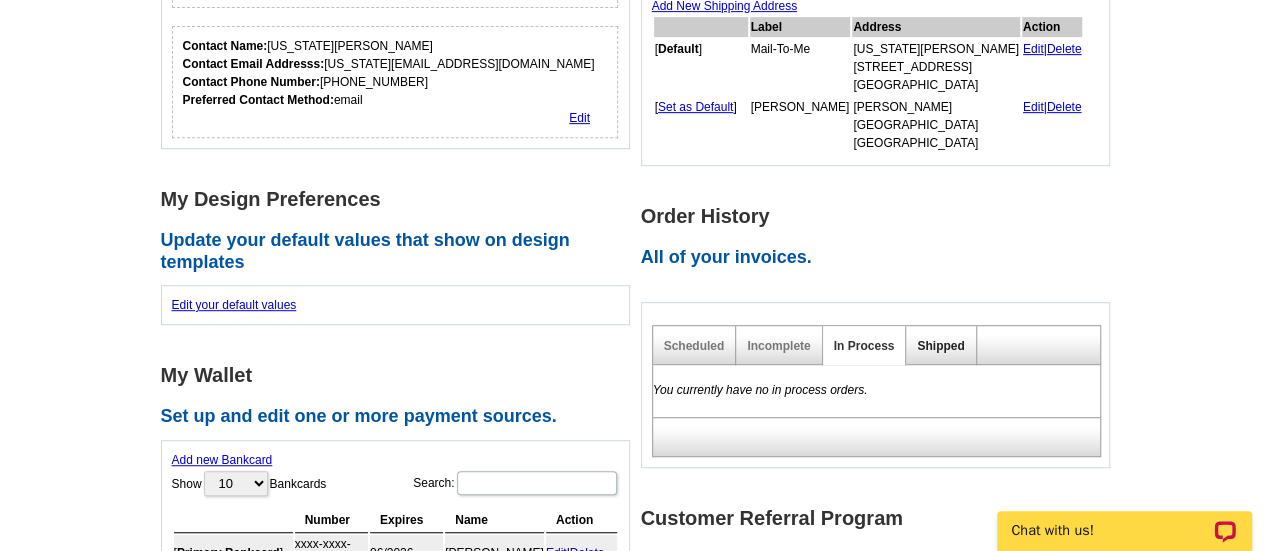 click on "Shipped" at bounding box center [940, 346] 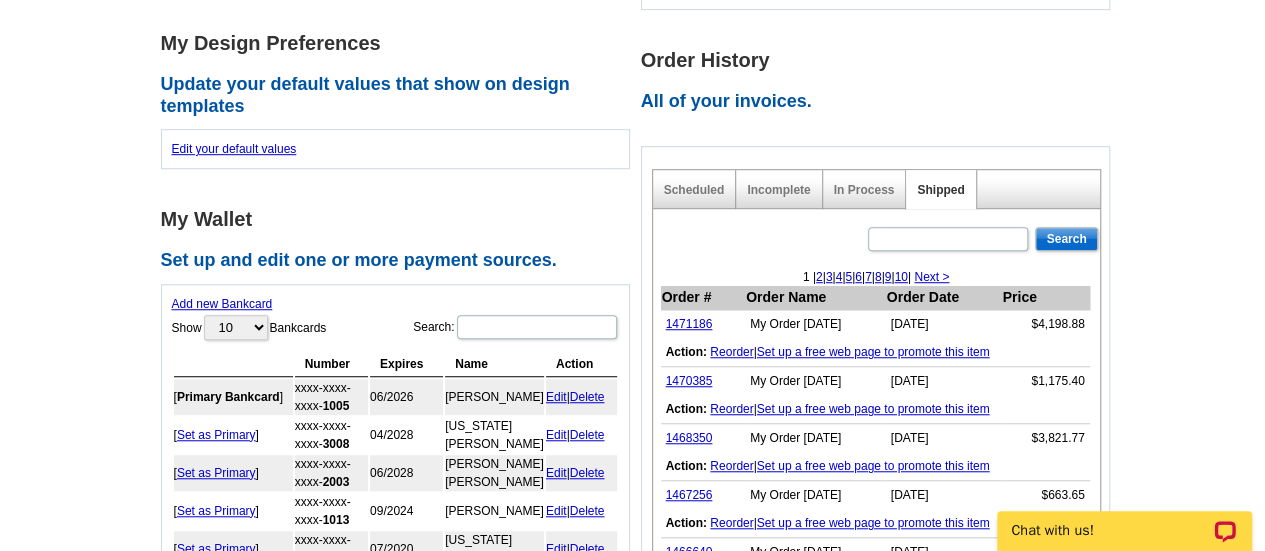 scroll, scrollTop: 590, scrollLeft: 0, axis: vertical 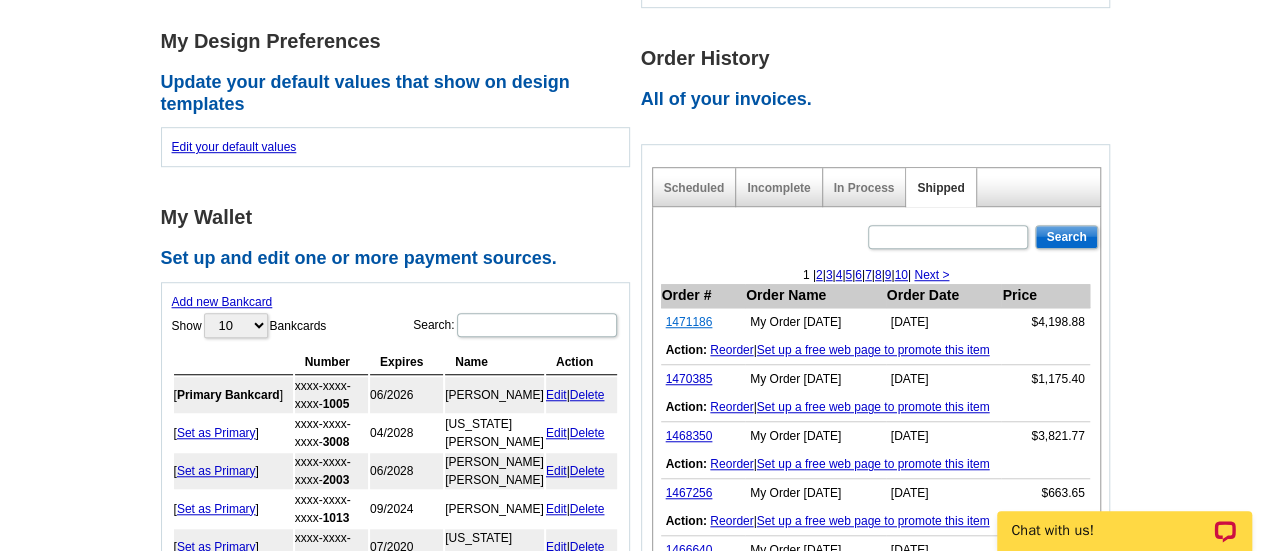 click on "1471186" at bounding box center (689, 322) 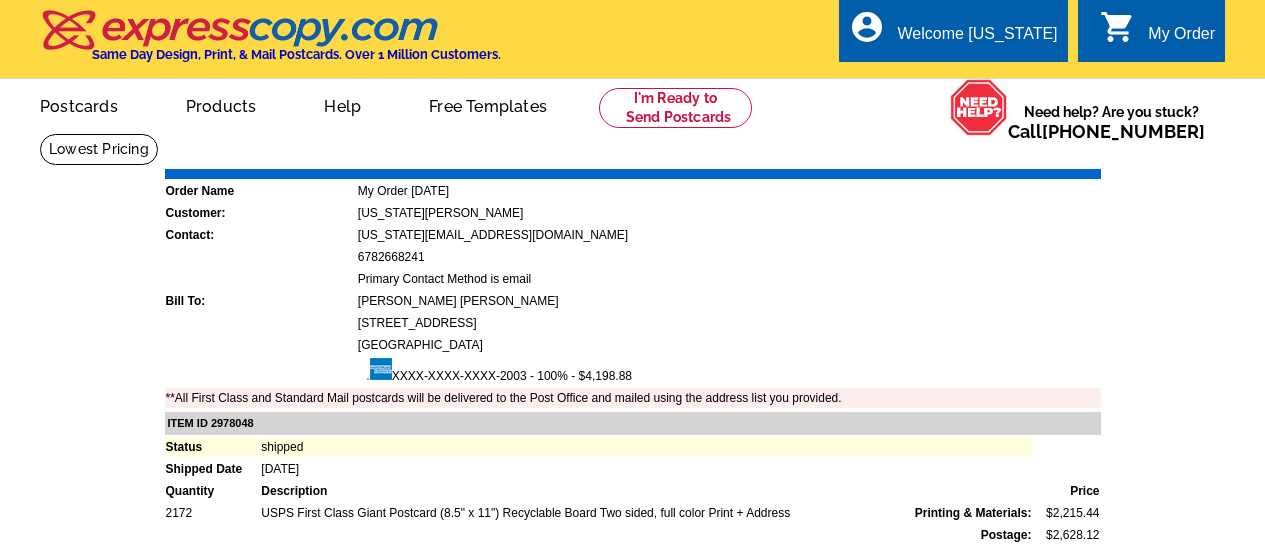 scroll, scrollTop: 0, scrollLeft: 0, axis: both 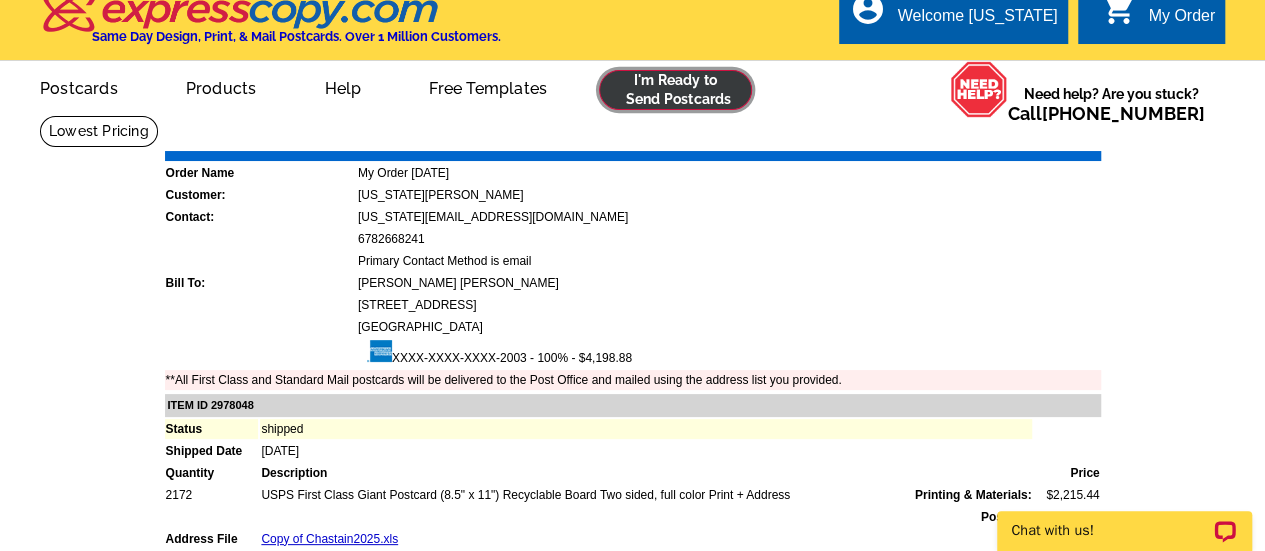 click at bounding box center [675, 90] 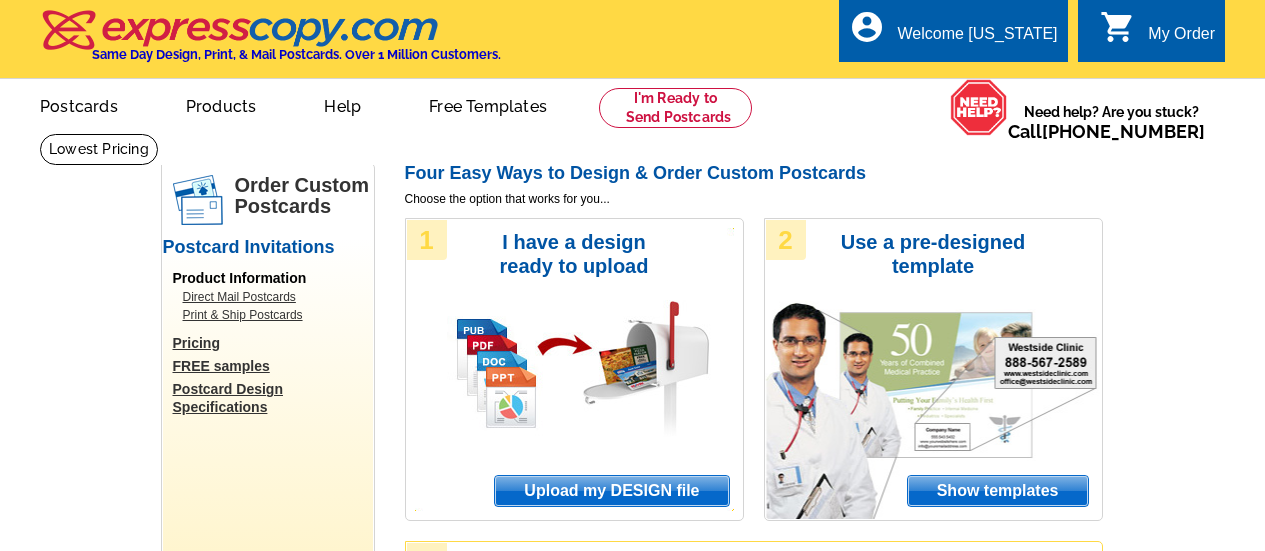 scroll, scrollTop: 0, scrollLeft: 0, axis: both 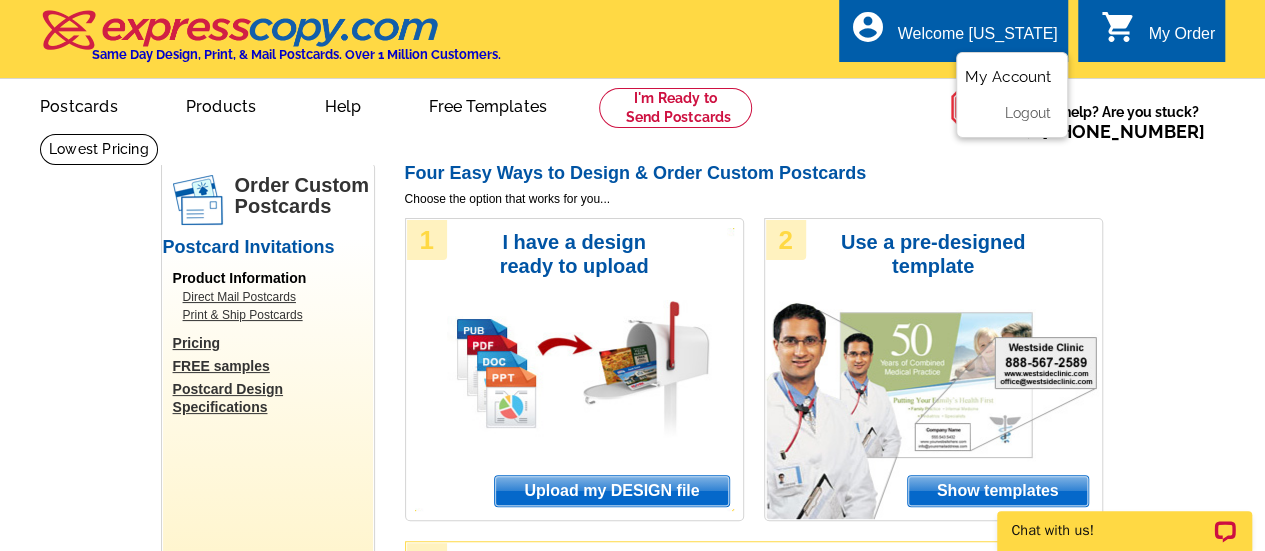 click on "My Account" at bounding box center (1008, 77) 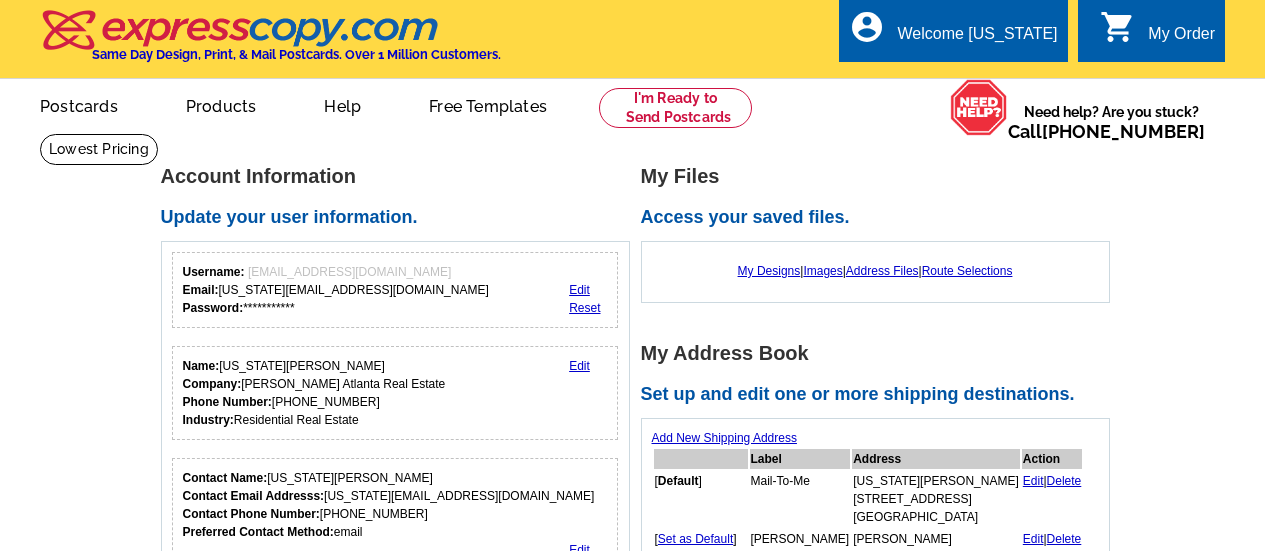 scroll, scrollTop: 0, scrollLeft: 0, axis: both 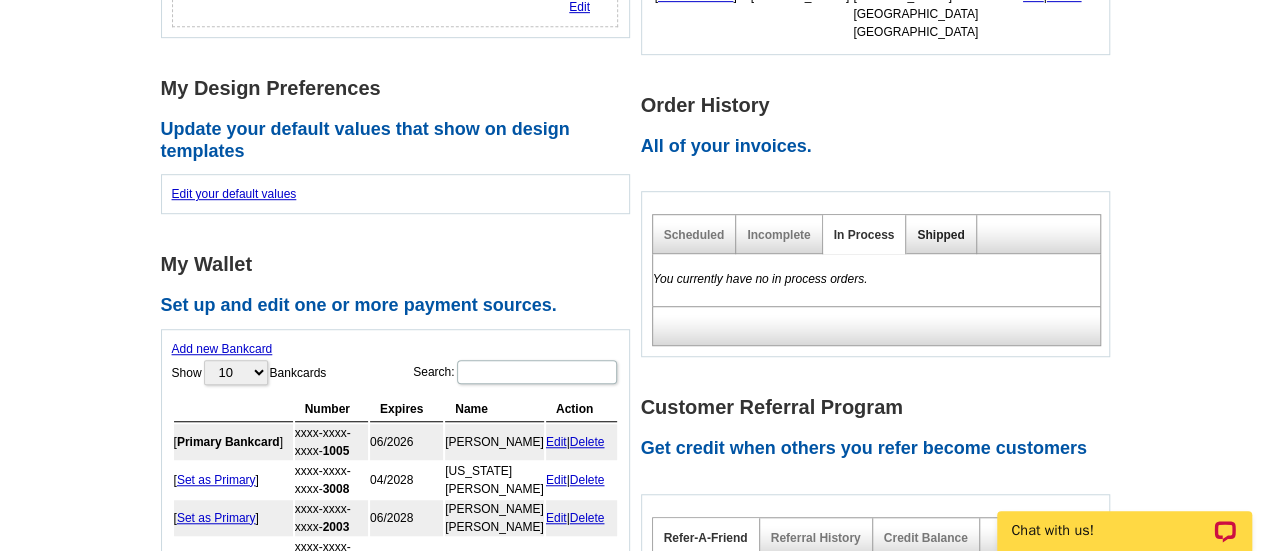 click on "Shipped" at bounding box center (940, 235) 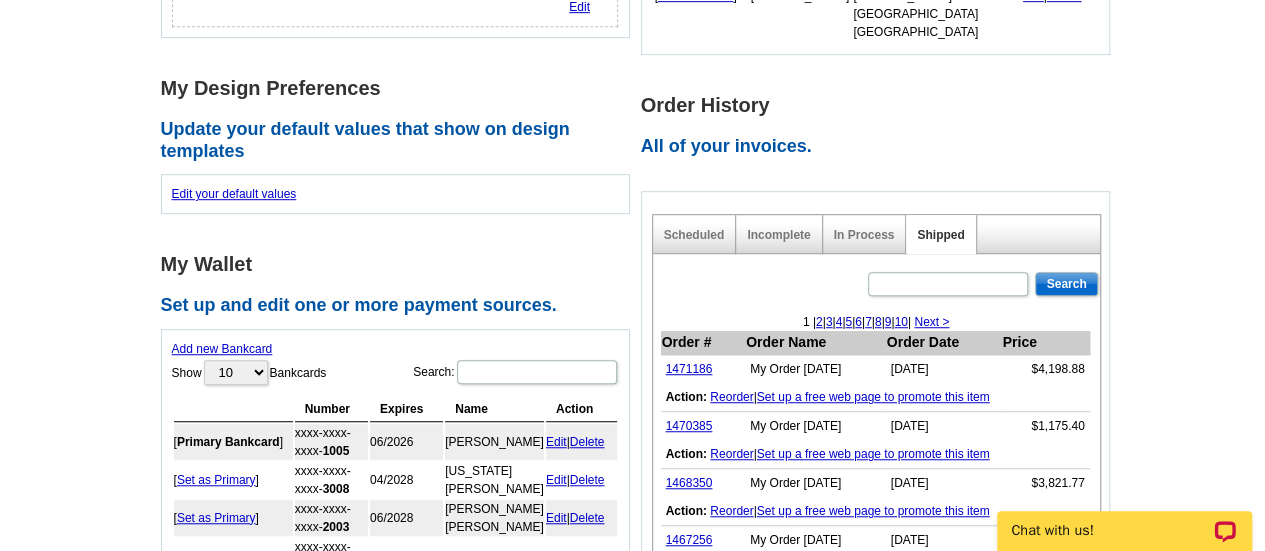 click on "Reorder" at bounding box center [731, 397] 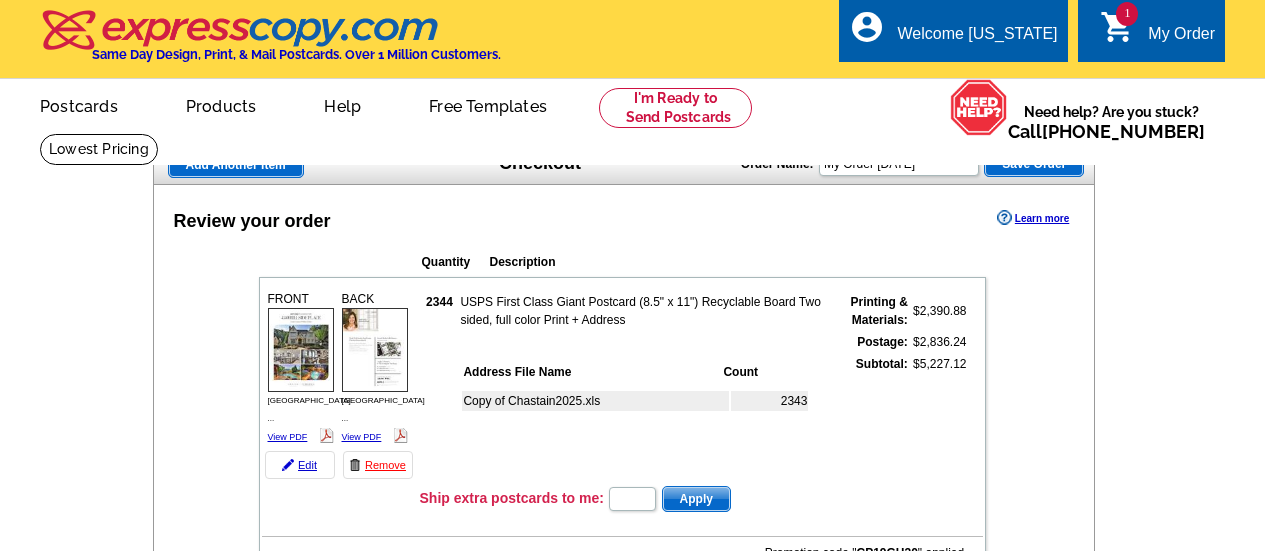 scroll, scrollTop: 0, scrollLeft: 0, axis: both 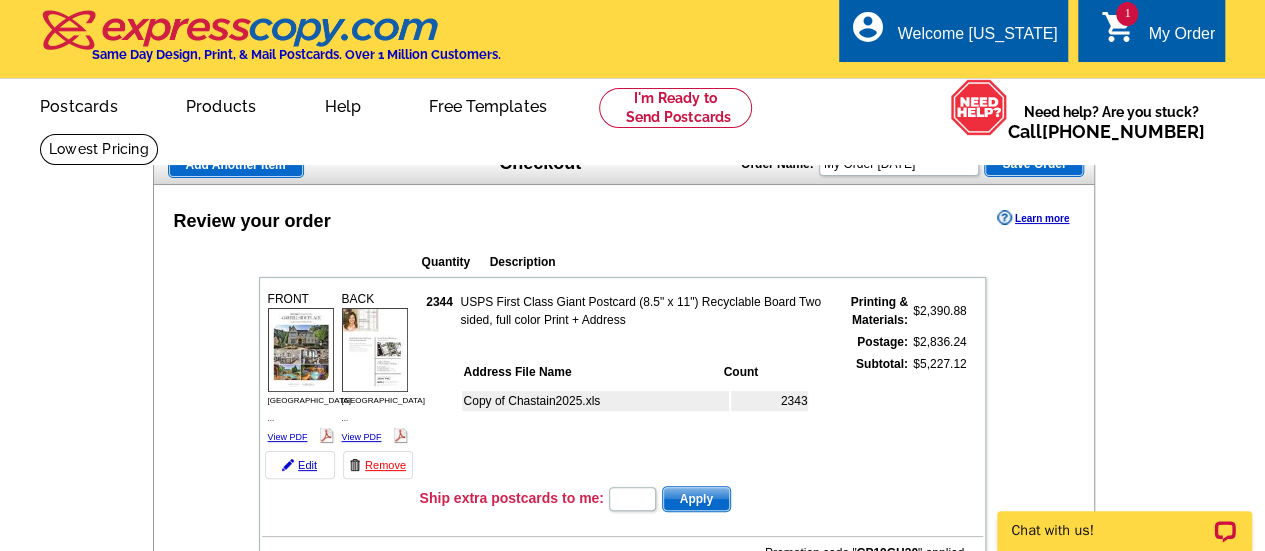 click on "My Order" at bounding box center (1181, 39) 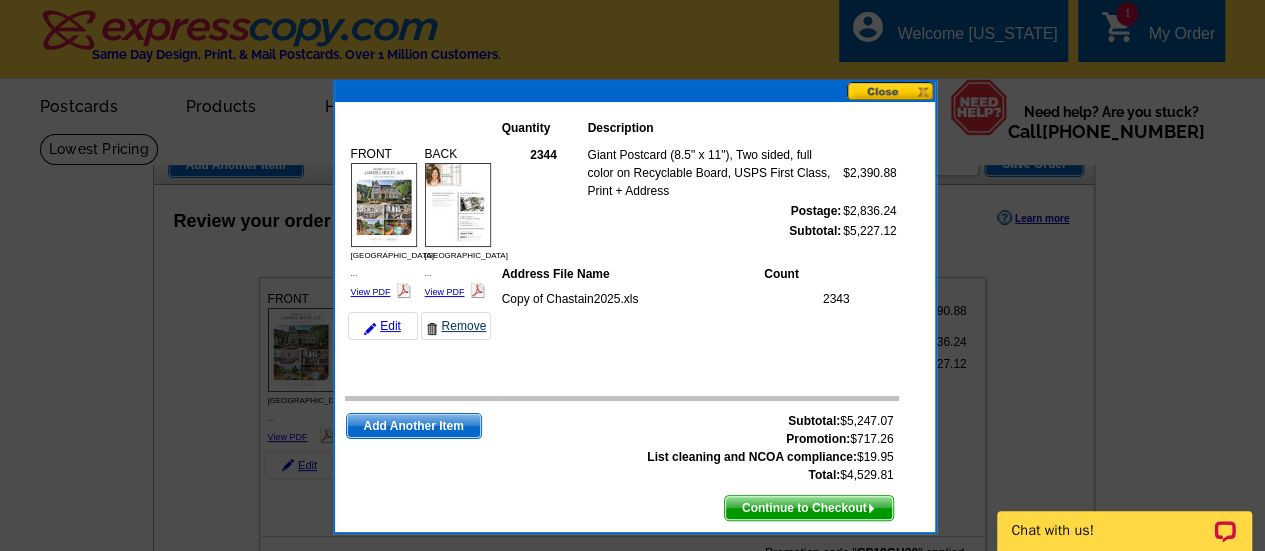 click on "Remove" at bounding box center (456, 326) 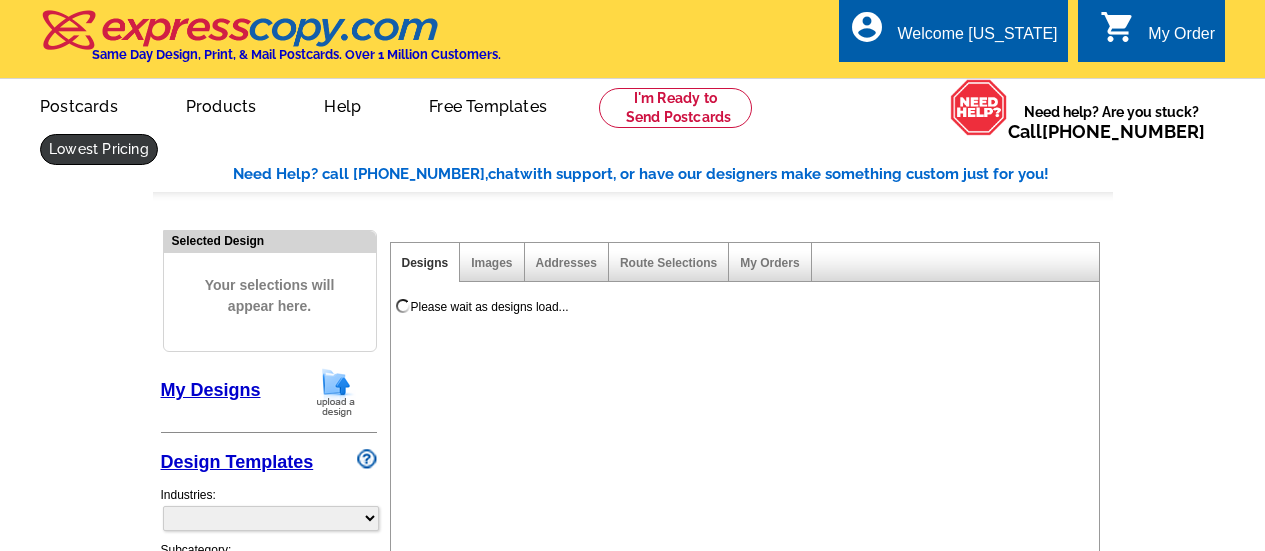 scroll, scrollTop: 0, scrollLeft: 0, axis: both 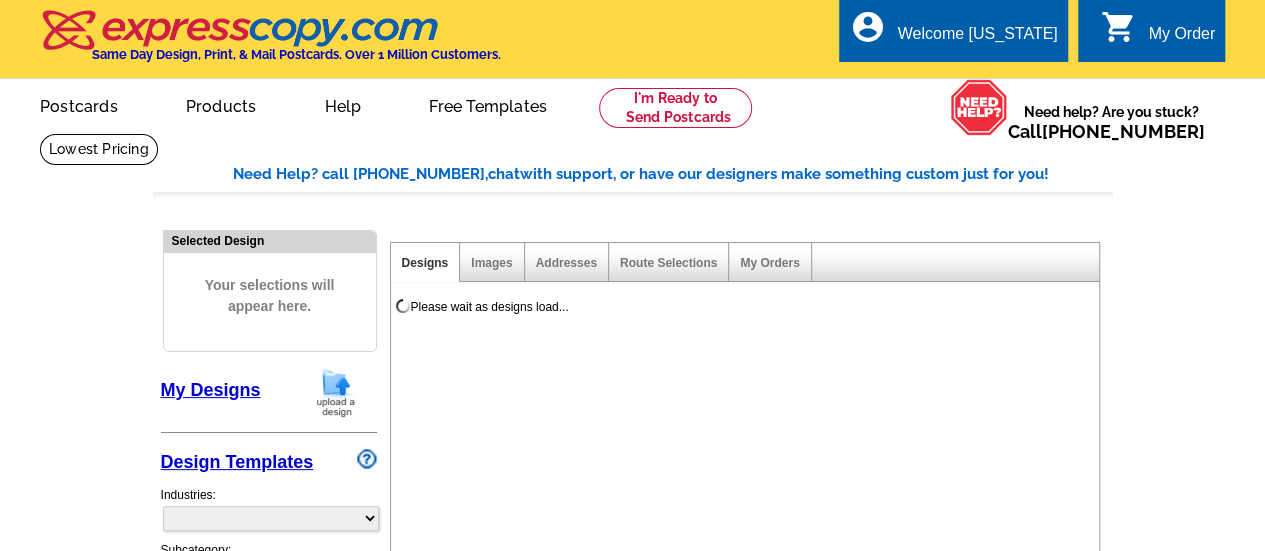 select on "785" 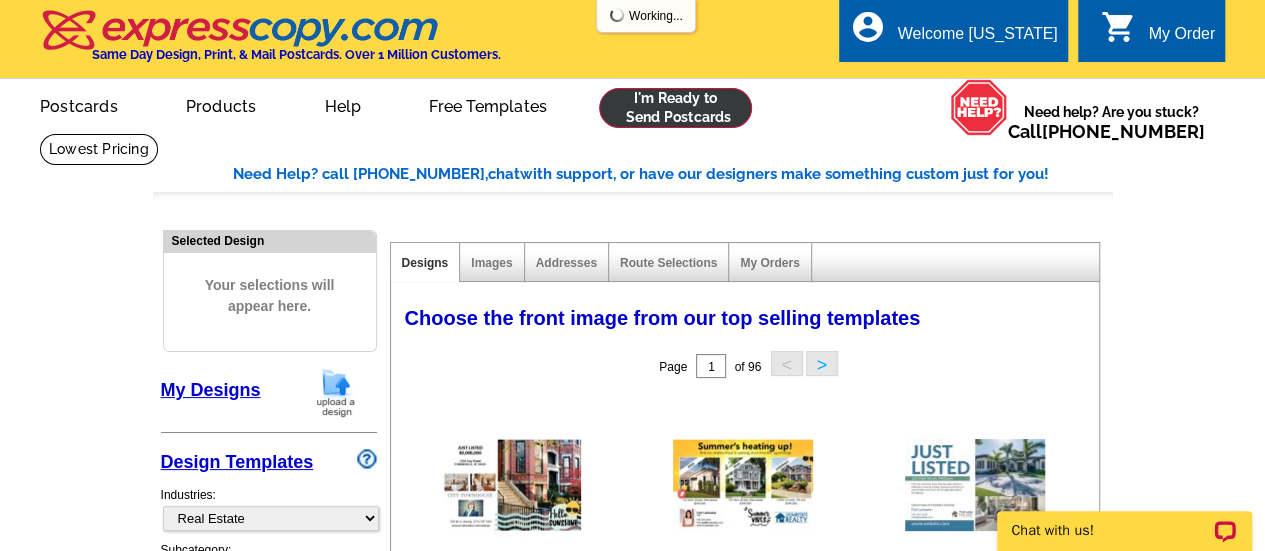 scroll, scrollTop: 0, scrollLeft: 0, axis: both 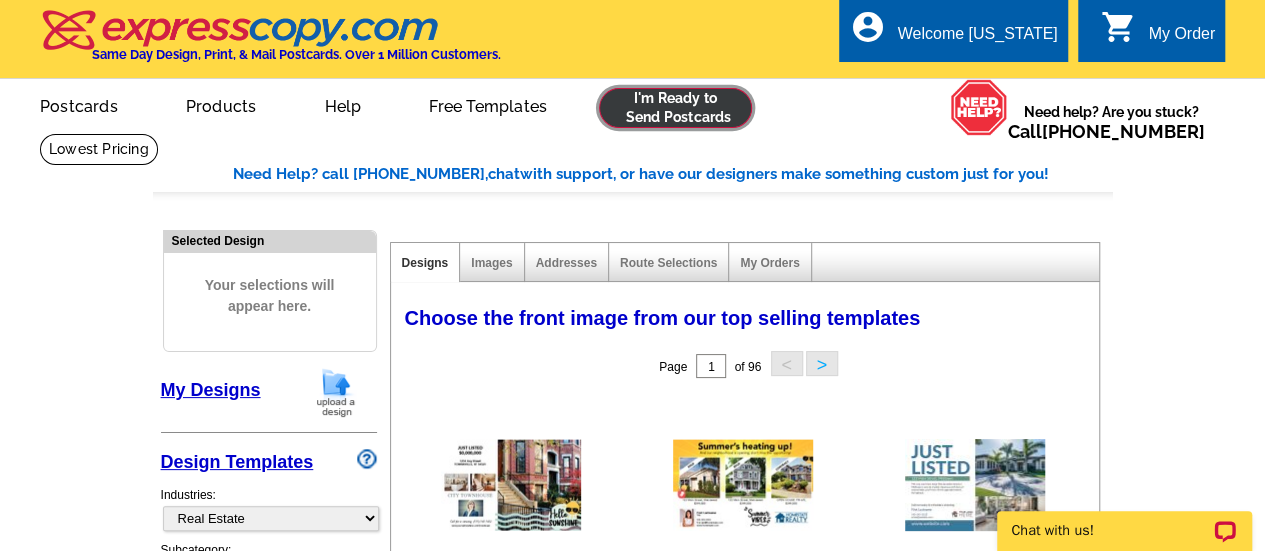click at bounding box center [675, 108] 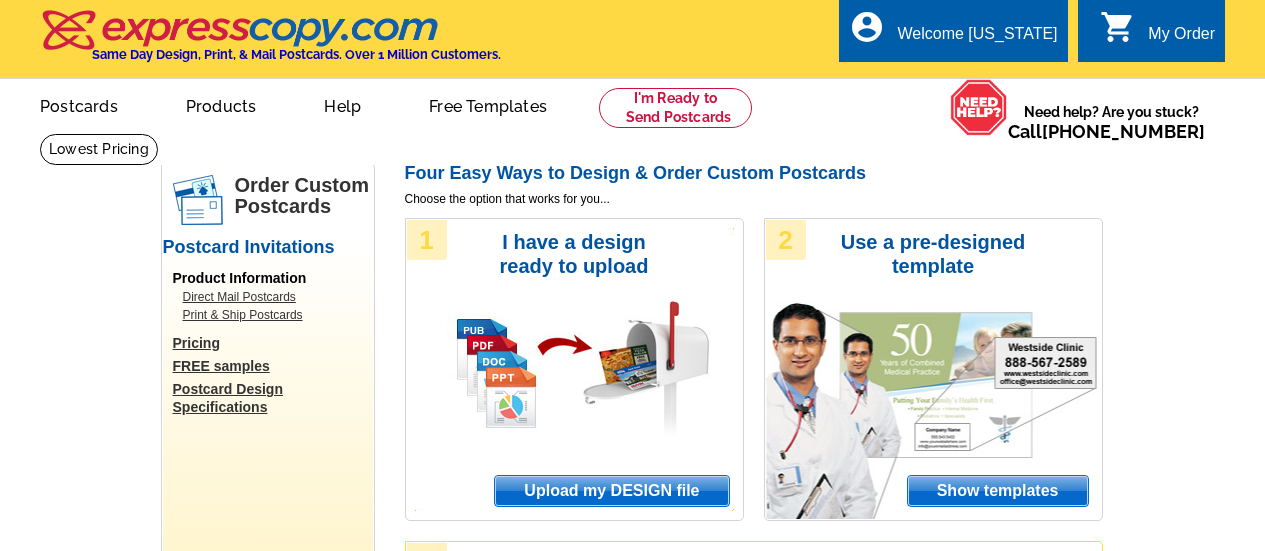 scroll, scrollTop: 0, scrollLeft: 0, axis: both 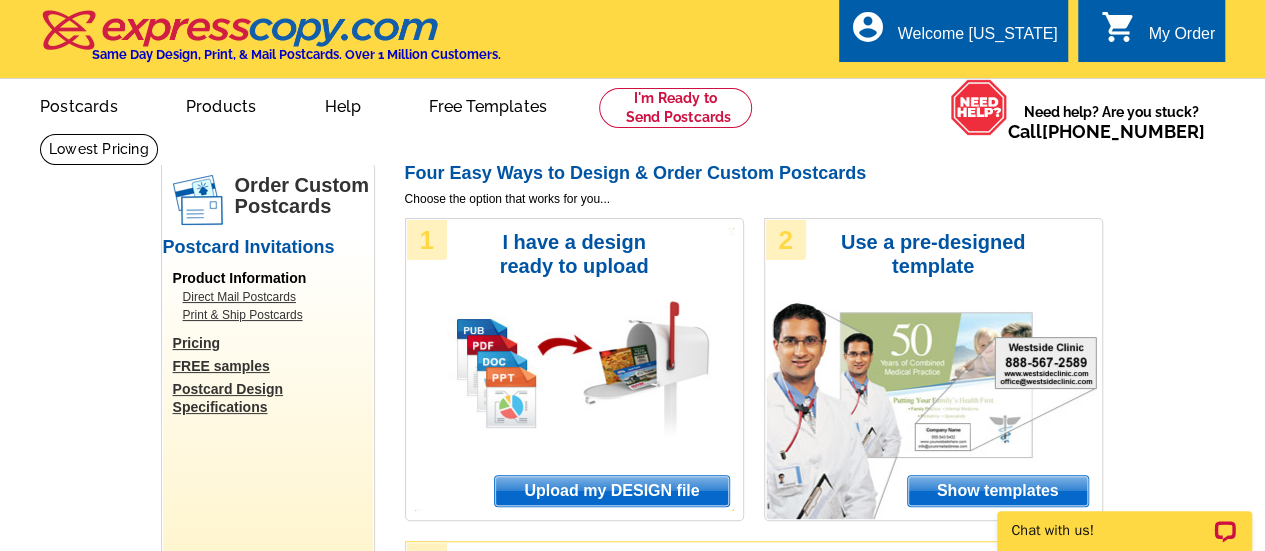 click on "Upload my DESIGN file" at bounding box center (611, 491) 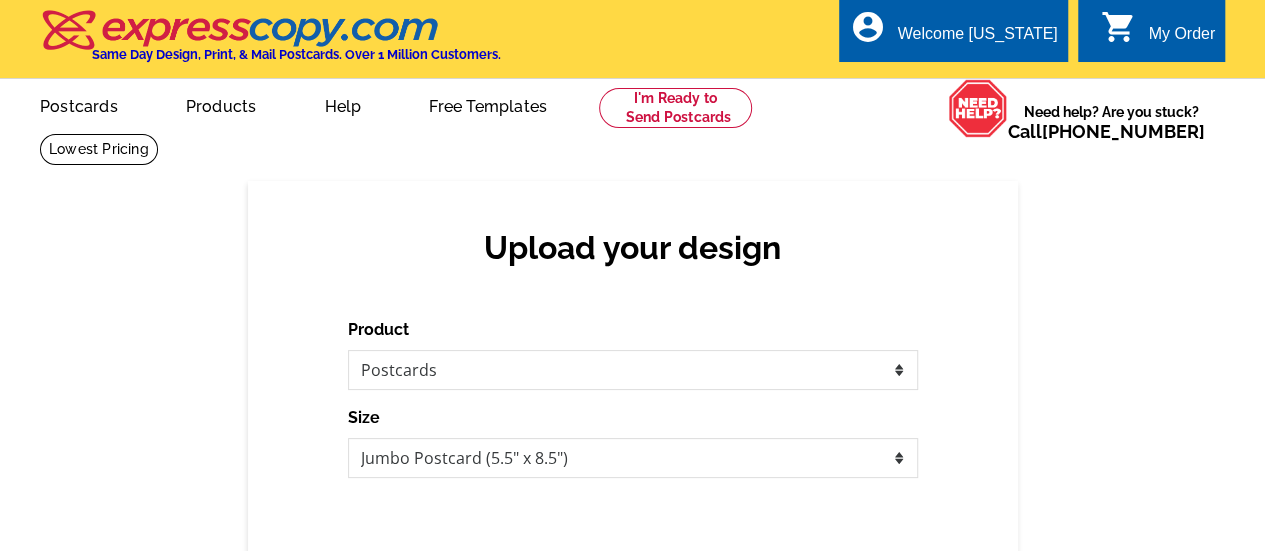 scroll, scrollTop: 43, scrollLeft: 0, axis: vertical 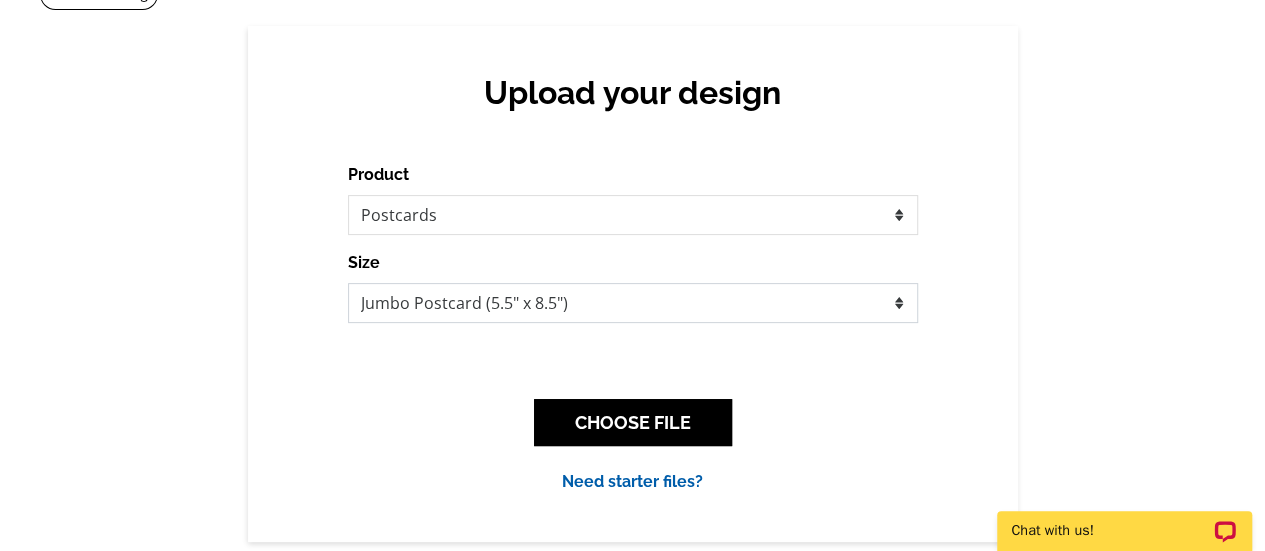 click on "Jumbo Postcard (5.5" x 8.5") Regular Postcard (4.25" x 5.6") Panoramic Postcard (5.75" x 11.25") Giant Postcard (8.5" x 11") EDDM Postcard (6.125" x 8.25")" at bounding box center (633, 303) 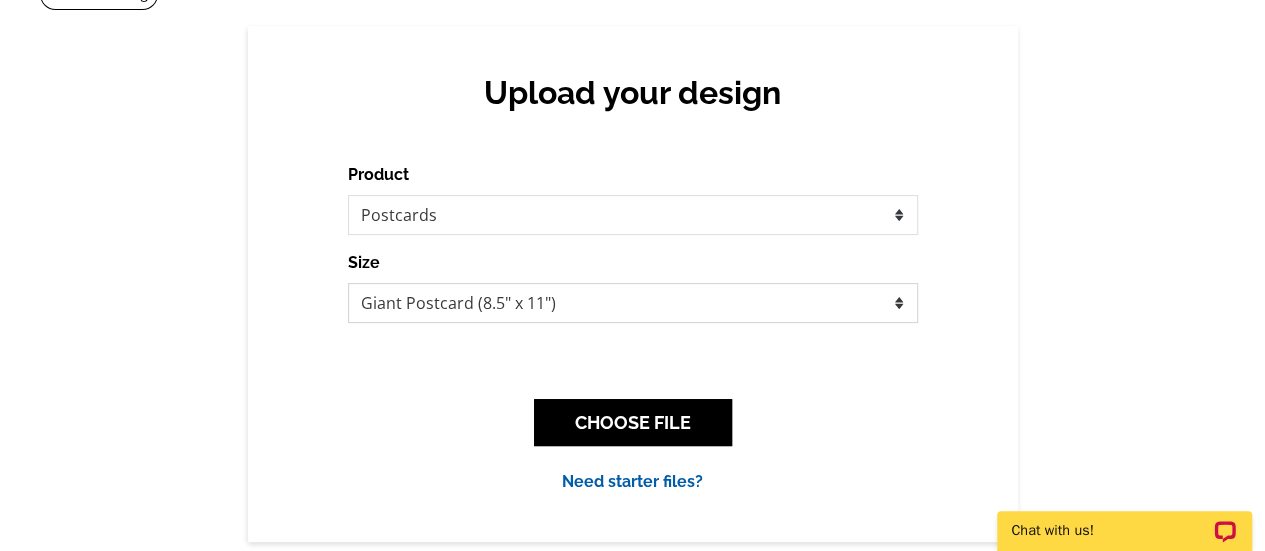 click on "Jumbo Postcard (5.5" x 8.5") Regular Postcard (4.25" x 5.6") Panoramic Postcard (5.75" x 11.25") Giant Postcard (8.5" x 11") EDDM Postcard (6.125" x 8.25")" at bounding box center (633, 303) 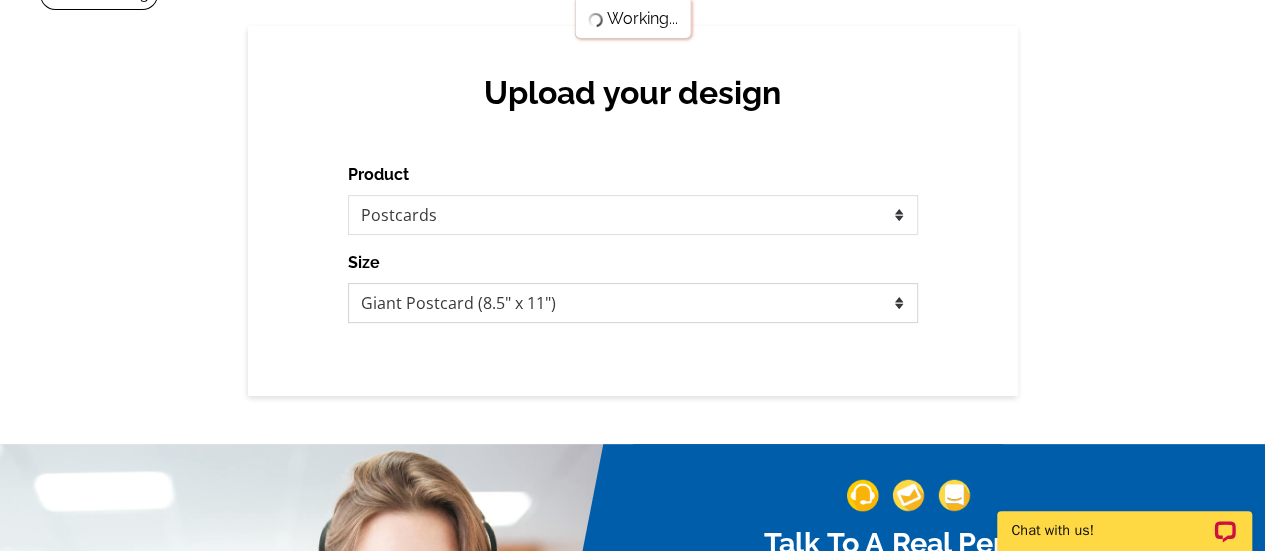 scroll, scrollTop: 0, scrollLeft: 0, axis: both 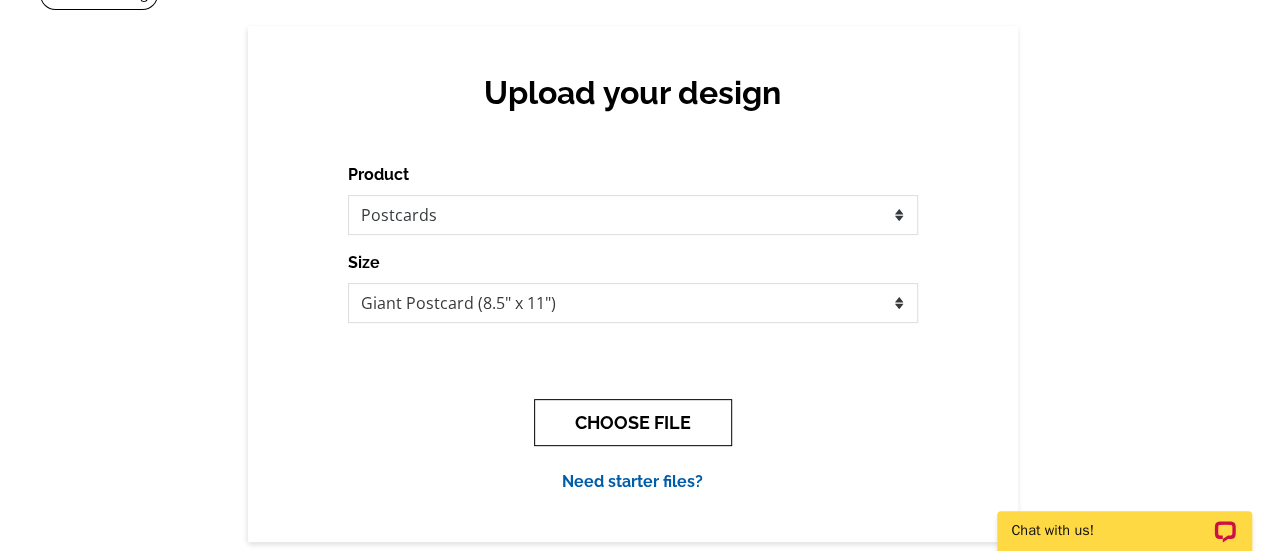 click on "CHOOSE FILE" at bounding box center [633, 422] 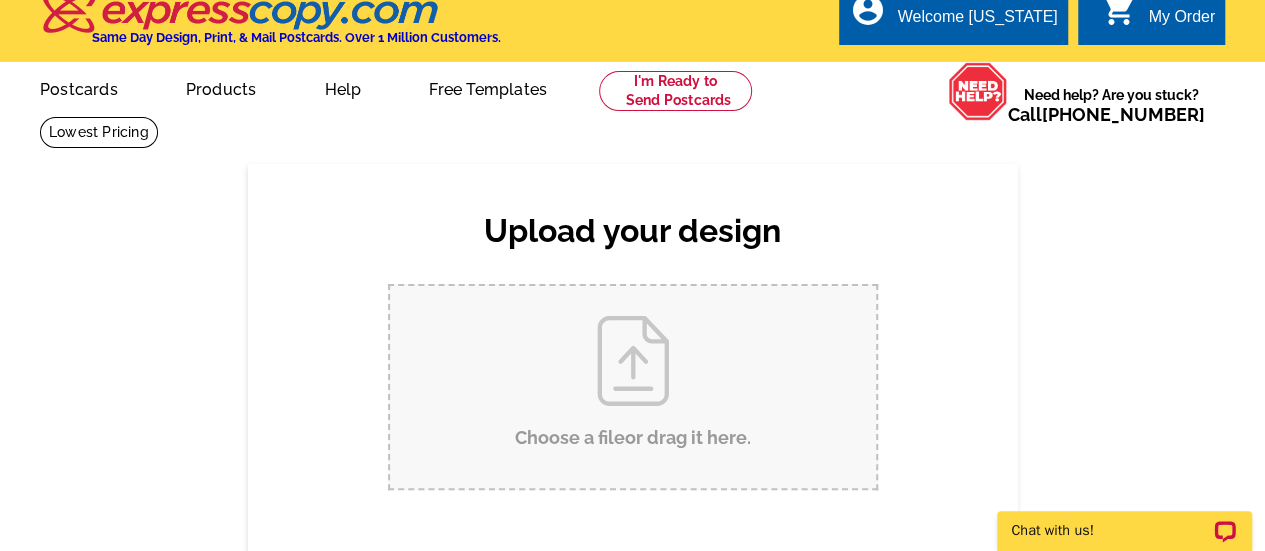 scroll, scrollTop: 0, scrollLeft: 0, axis: both 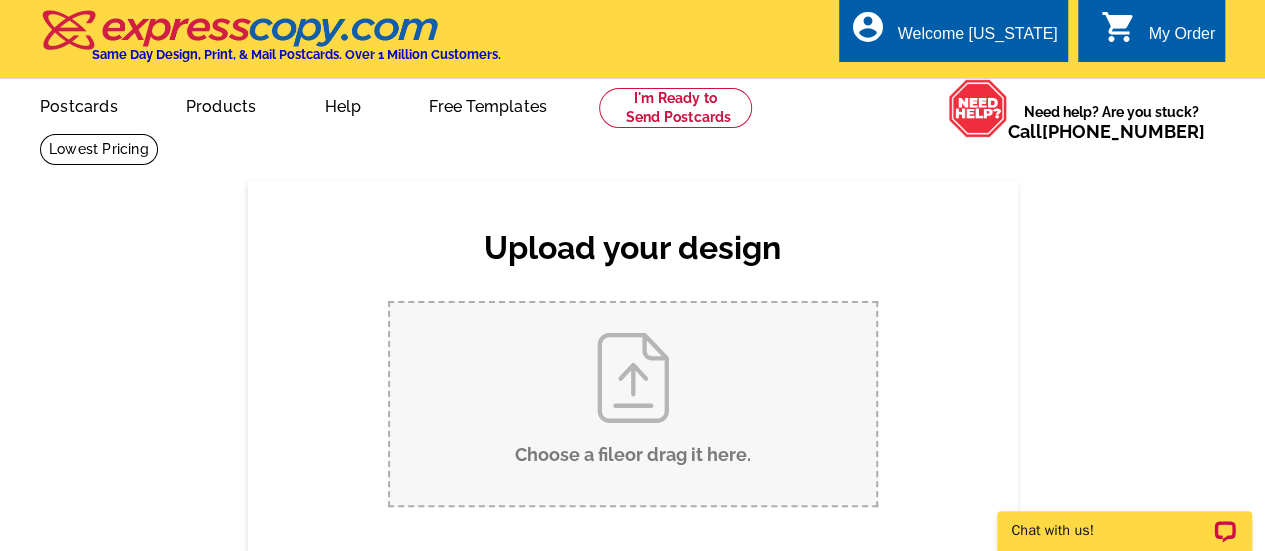 click on "Choose a file  or drag it here ." at bounding box center [633, 404] 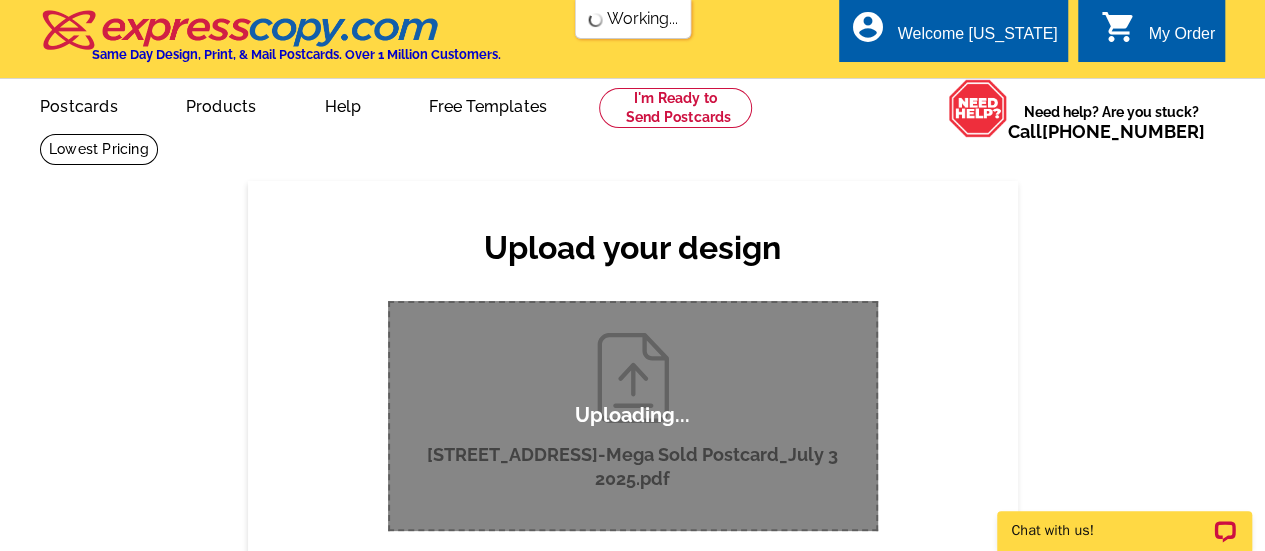 type 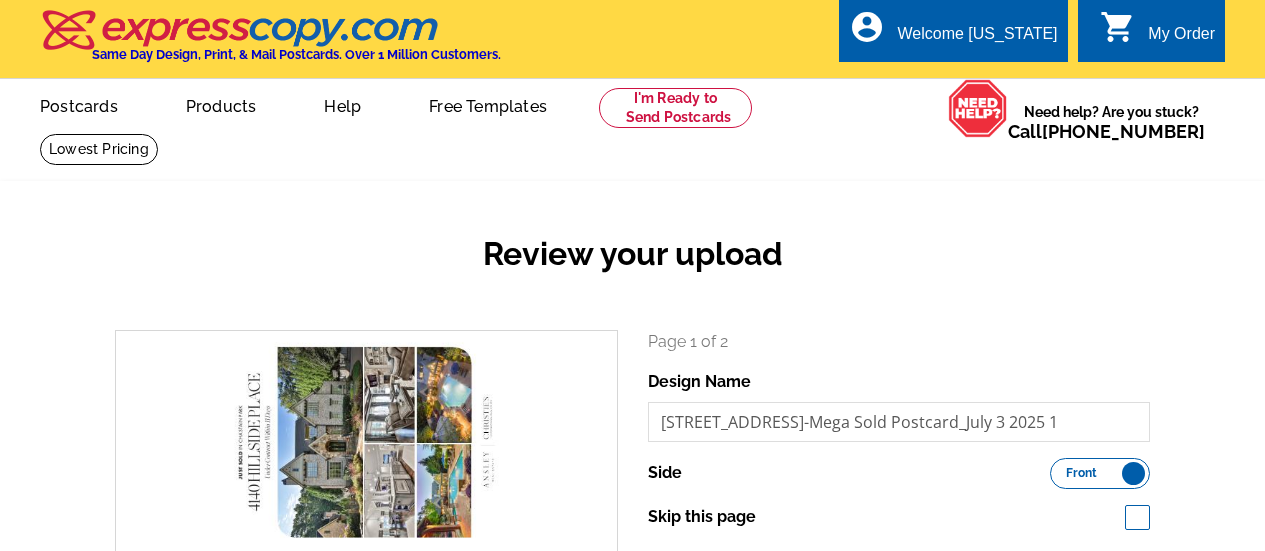 scroll, scrollTop: 0, scrollLeft: 0, axis: both 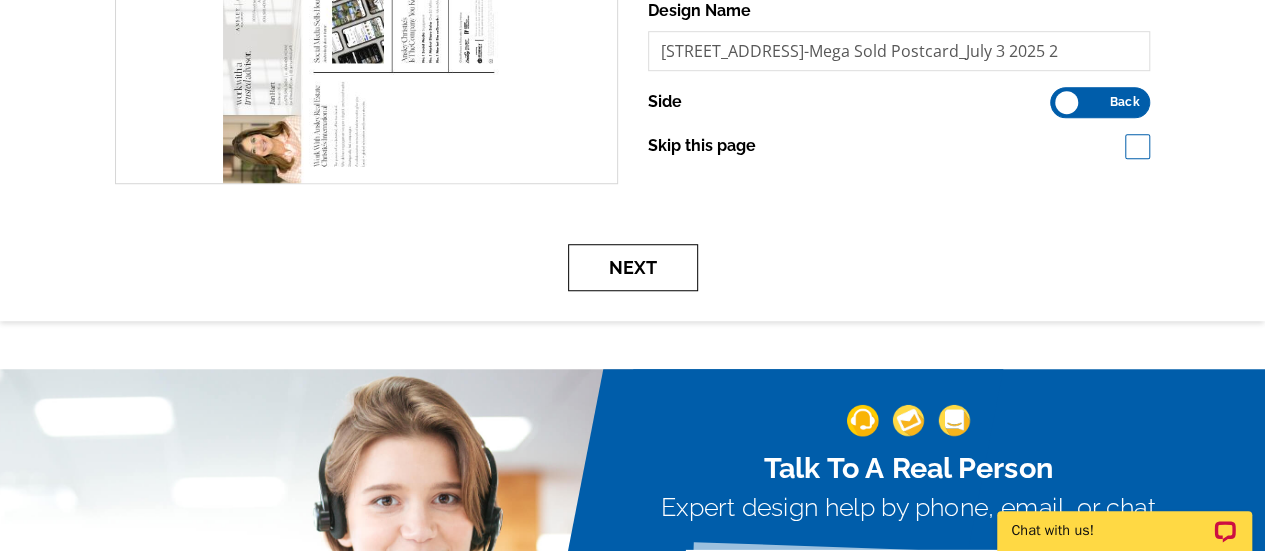 click on "Next" at bounding box center [633, 267] 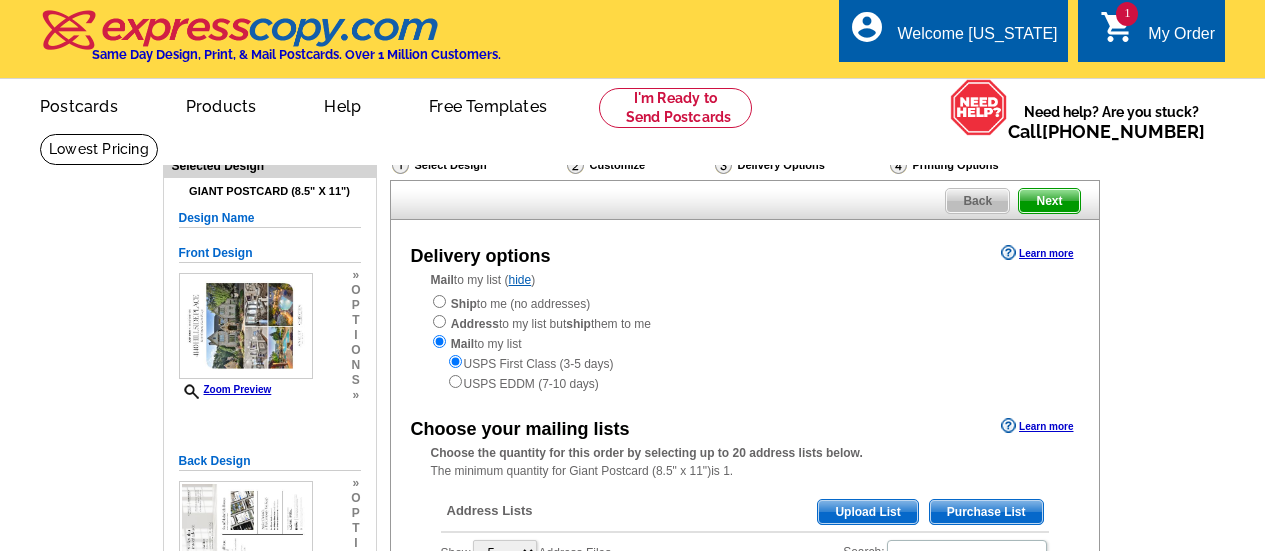 scroll, scrollTop: 0, scrollLeft: 0, axis: both 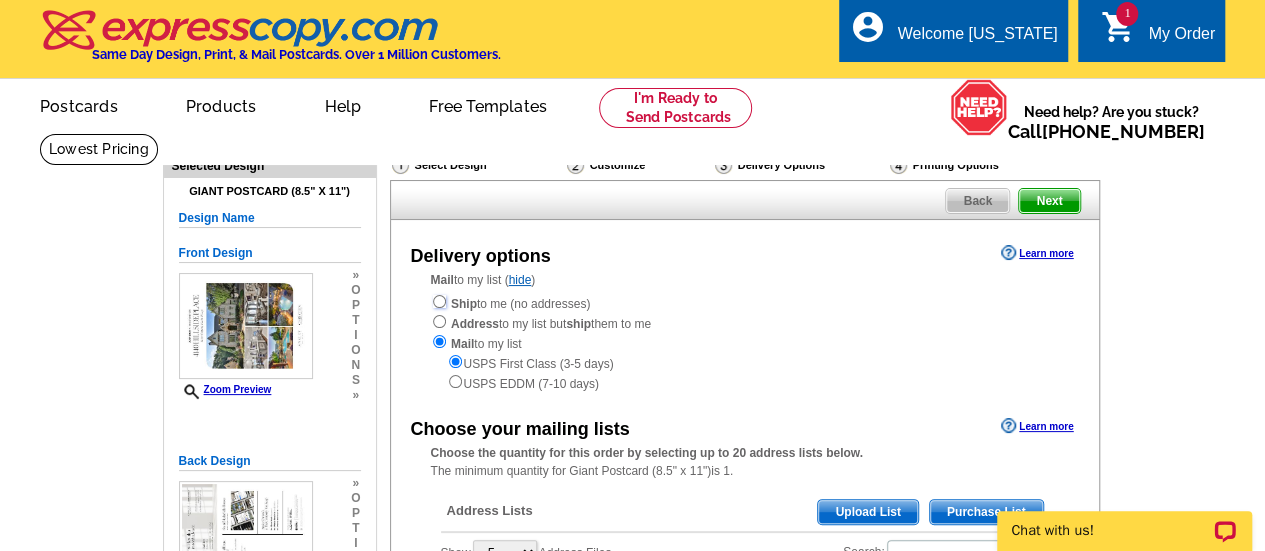 click at bounding box center (439, 301) 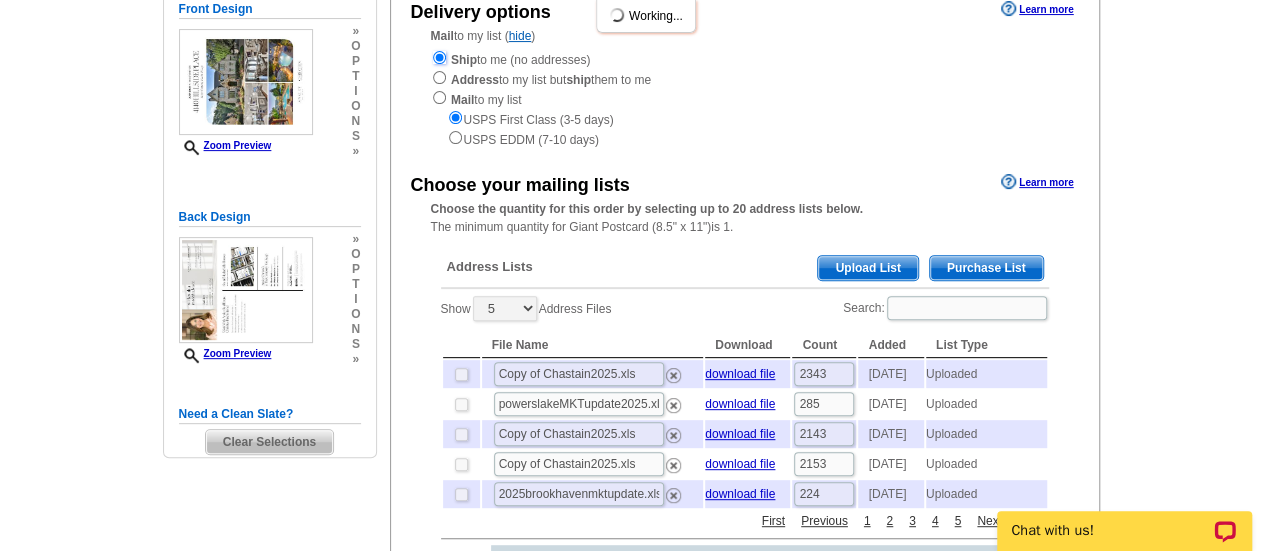 scroll, scrollTop: 256, scrollLeft: 0, axis: vertical 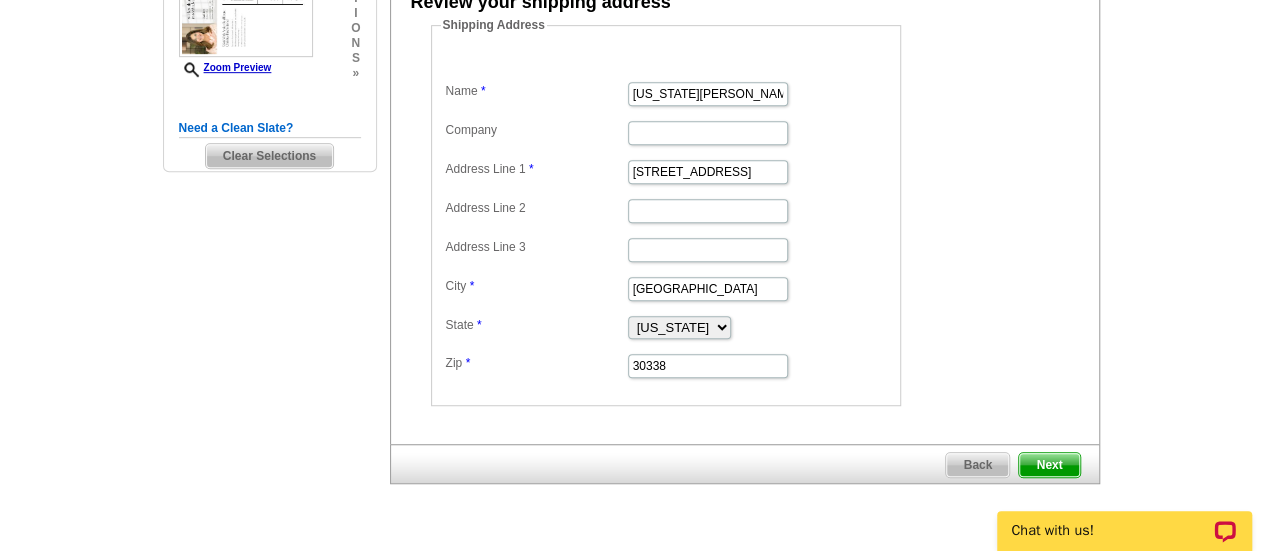 click on "Next" at bounding box center (1049, 465) 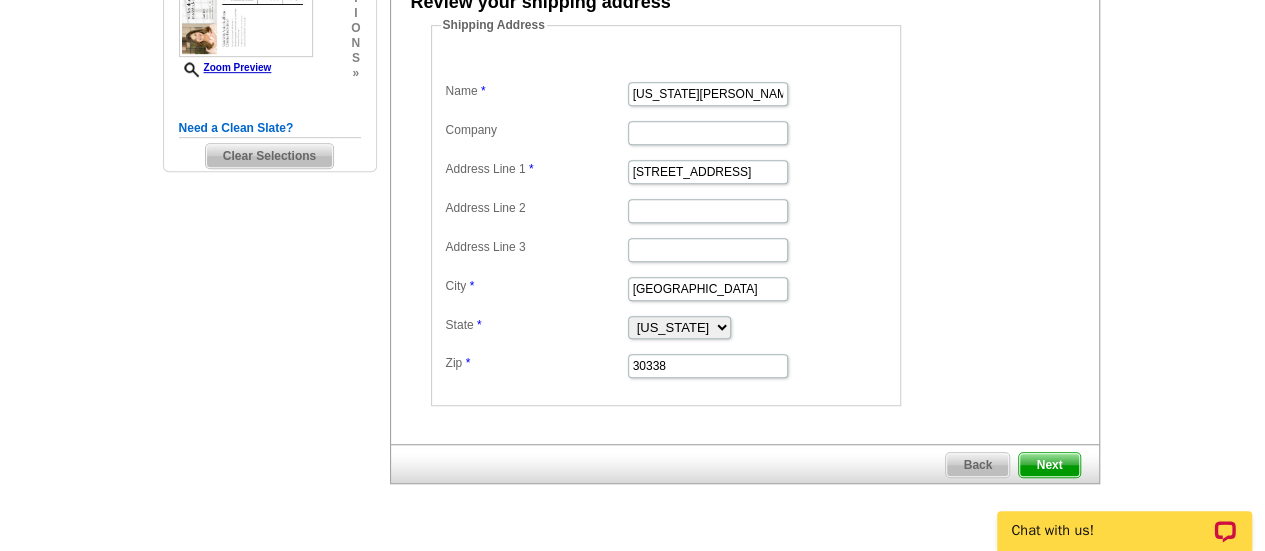 scroll, scrollTop: 0, scrollLeft: 0, axis: both 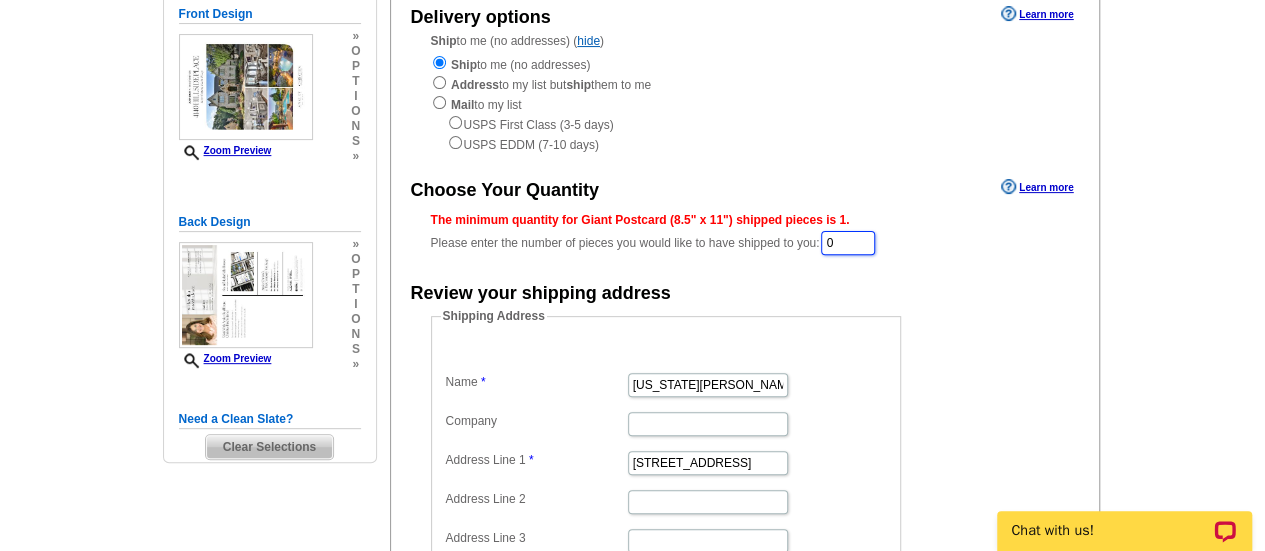 click on "0" at bounding box center (848, 243) 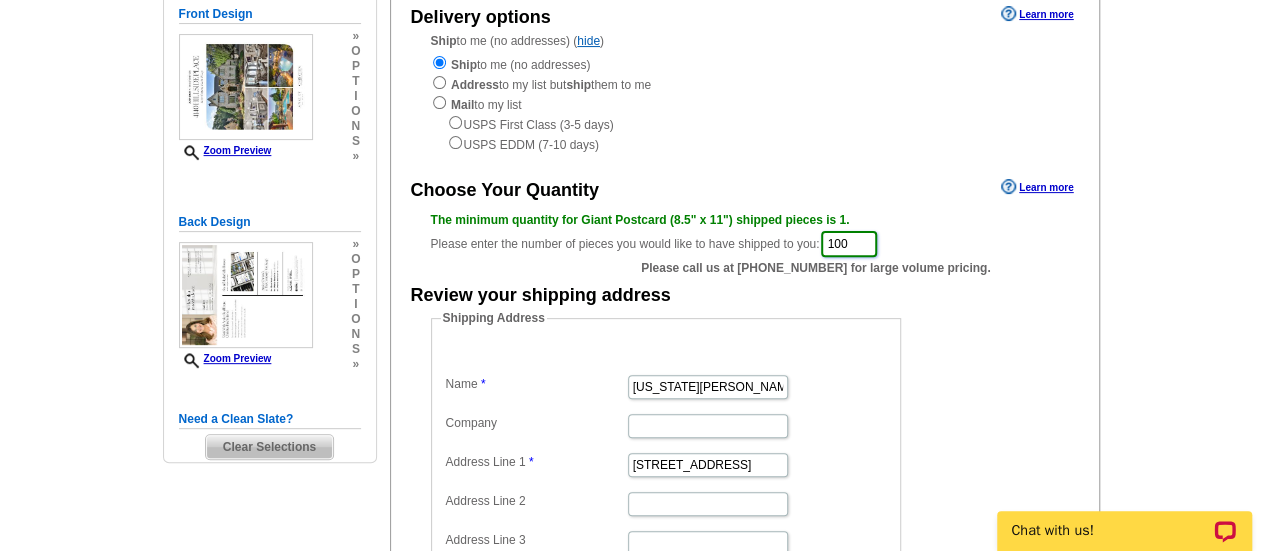 type on "100" 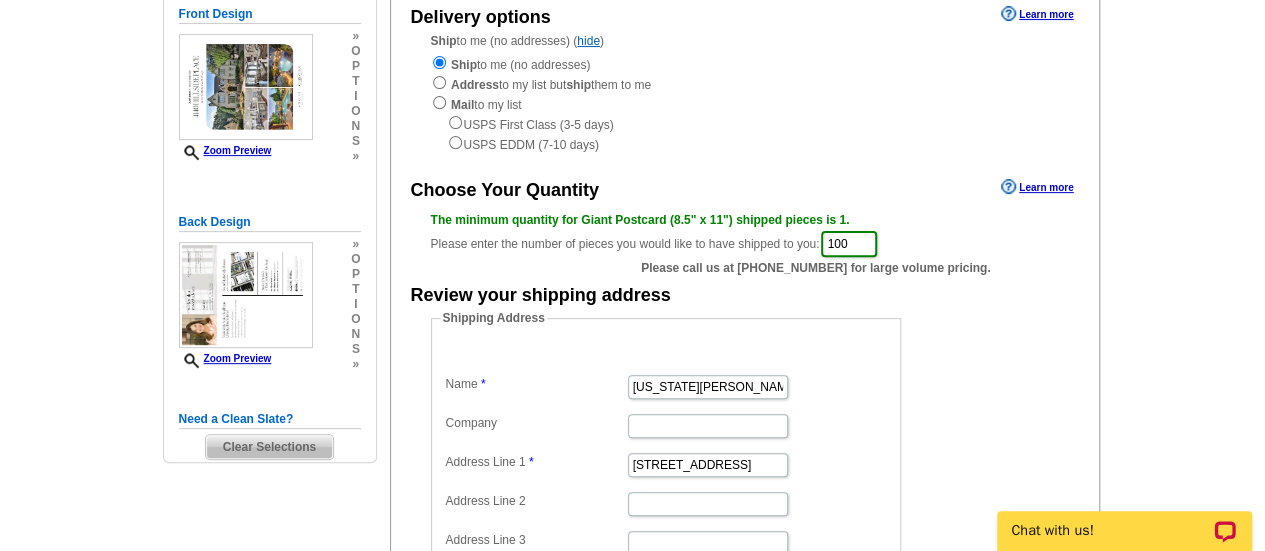 click on "Need Help? call [PHONE_NUMBER],  chat  with support, or have our designers make something custom just for you!
Got it, no need for the selection guide next time.
Show Results
Selected Design
Giant Postcard (8.5" x 11")
Design Name
Front Design
Zoom Preview
»
o
p
t
i
o
n
s
»
» o" at bounding box center [632, 387] 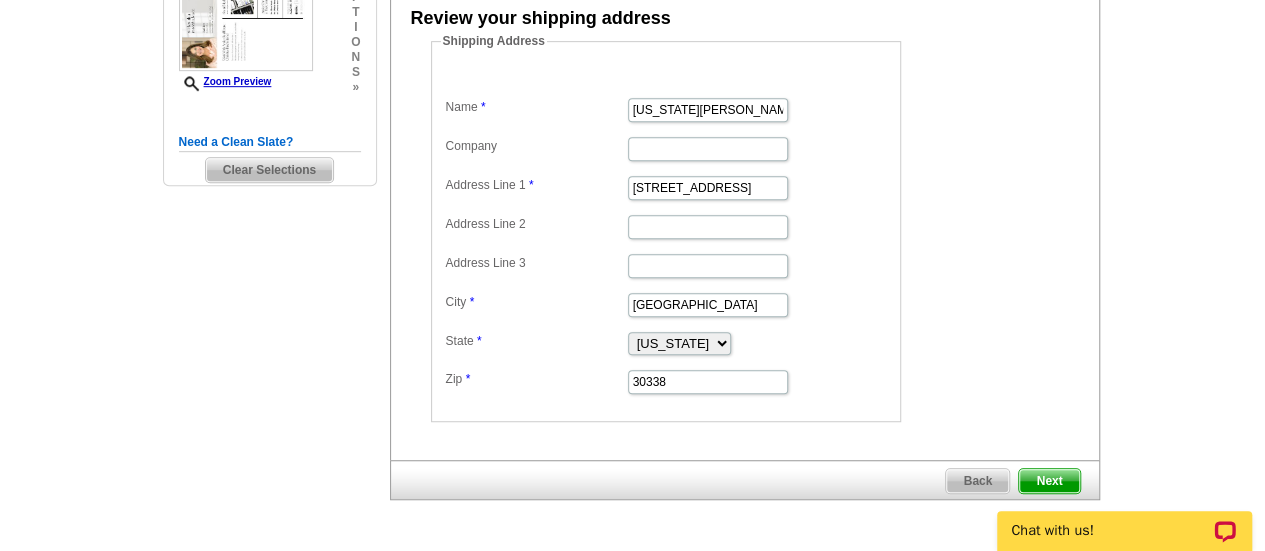 scroll, scrollTop: 519, scrollLeft: 0, axis: vertical 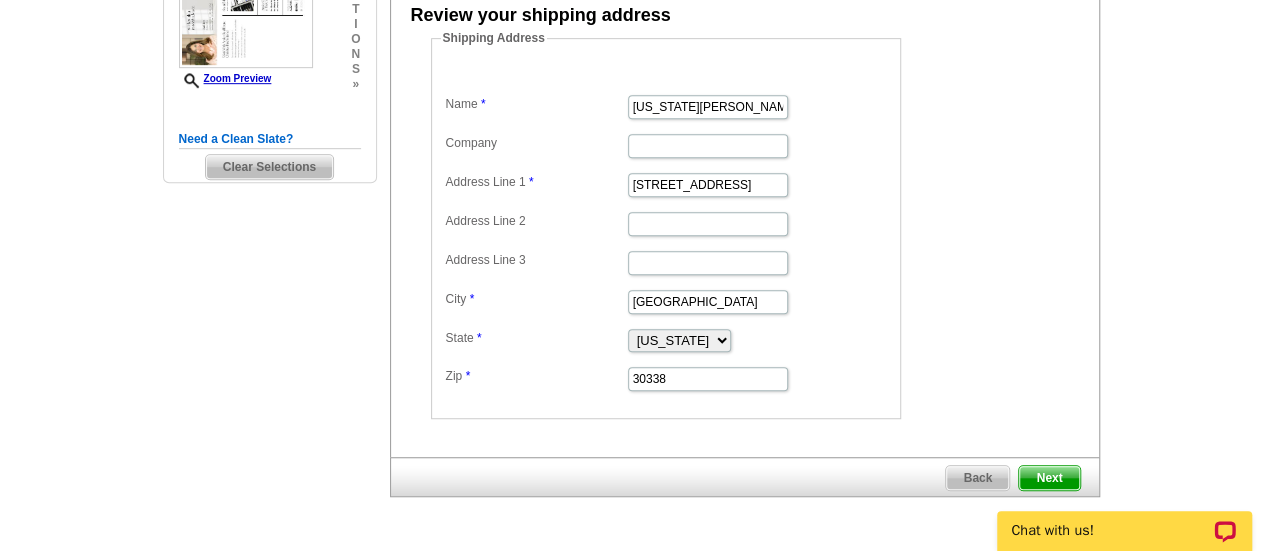 click on "Next" at bounding box center (1049, 478) 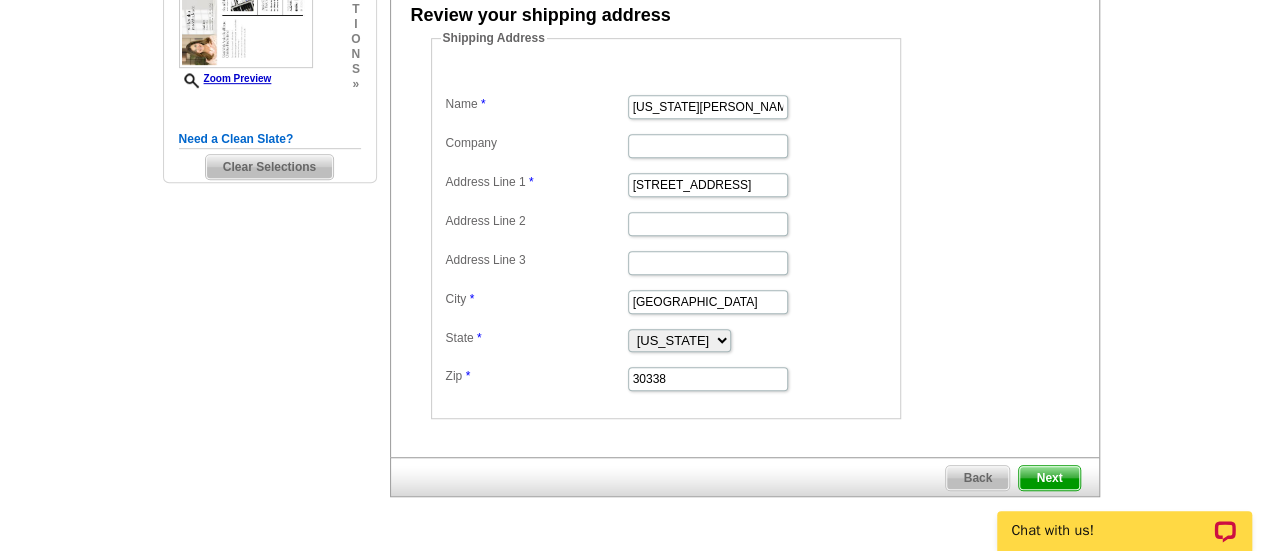 scroll, scrollTop: 0, scrollLeft: 0, axis: both 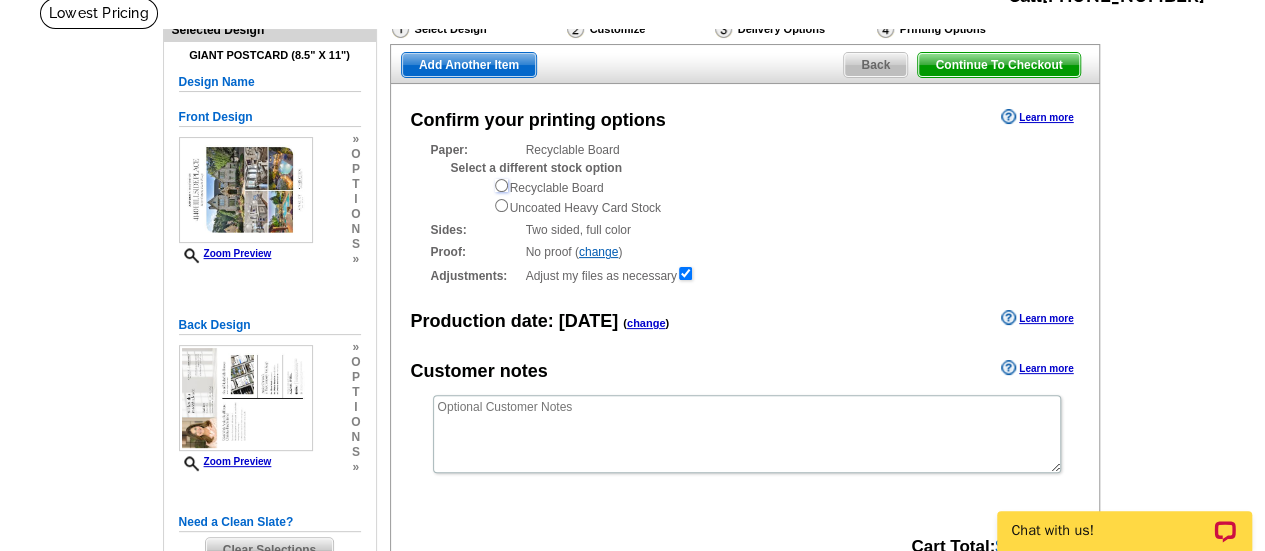 click at bounding box center [501, 185] 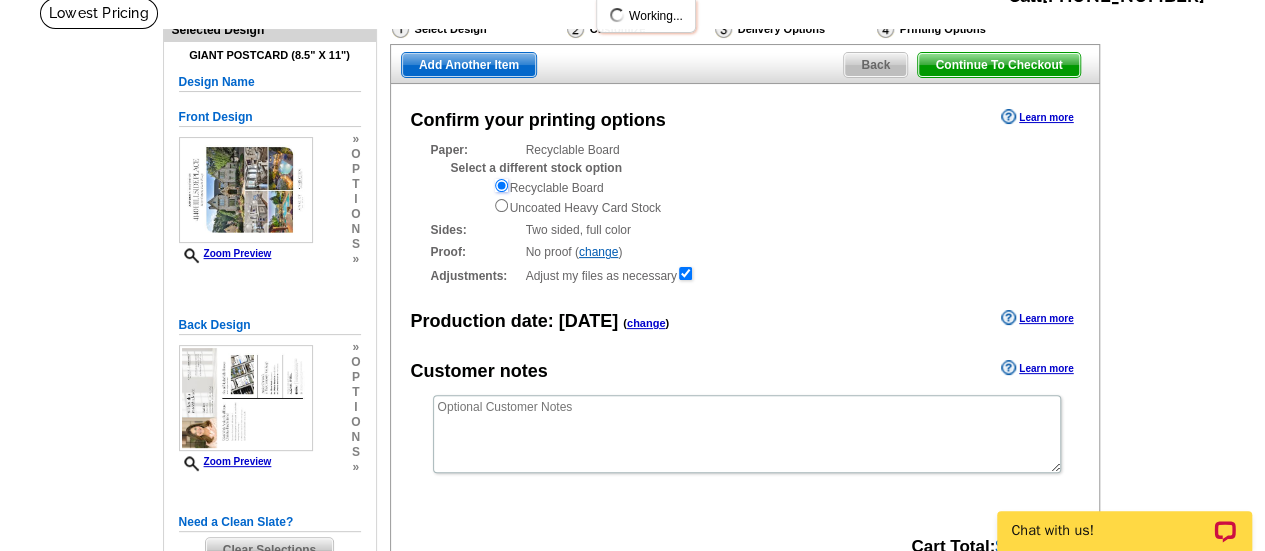 scroll, scrollTop: 0, scrollLeft: 0, axis: both 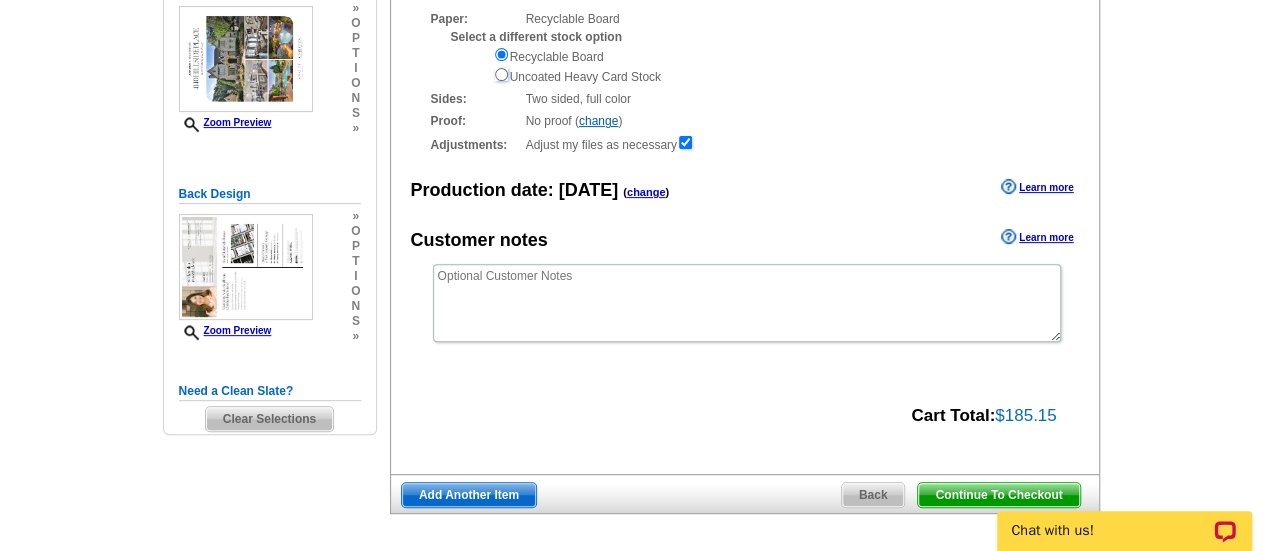 click at bounding box center (501, 74) 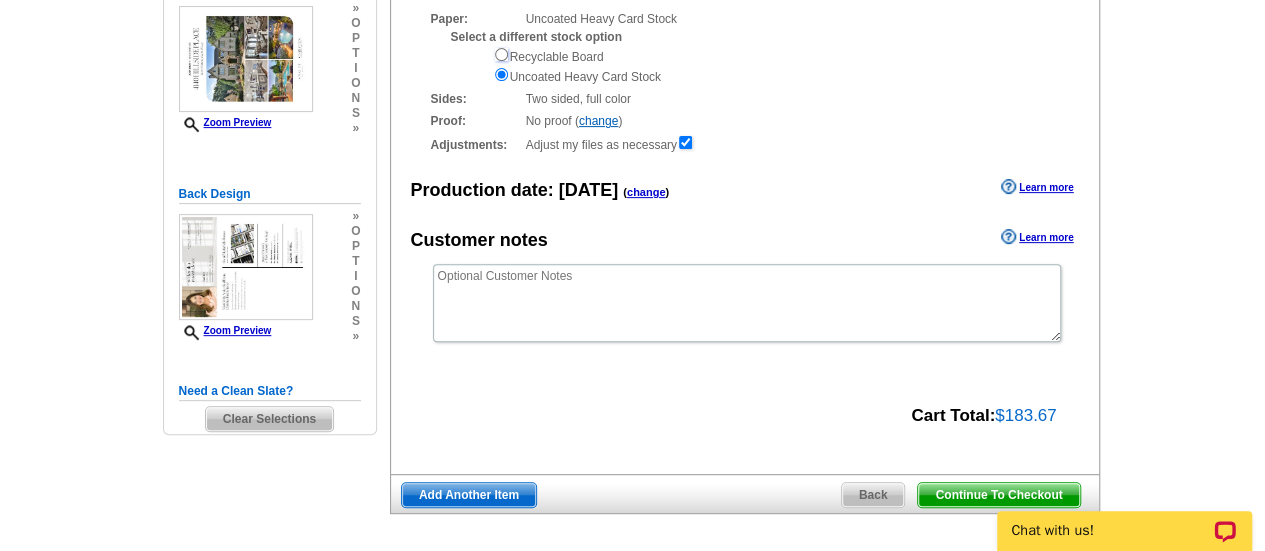 click at bounding box center [501, 54] 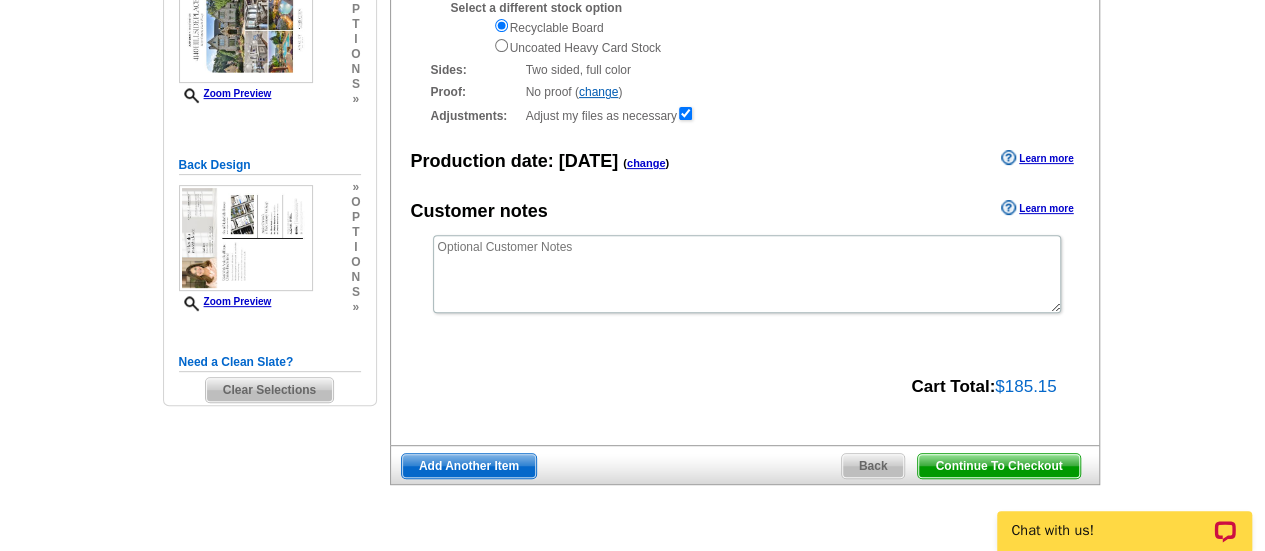 scroll, scrollTop: 300, scrollLeft: 0, axis: vertical 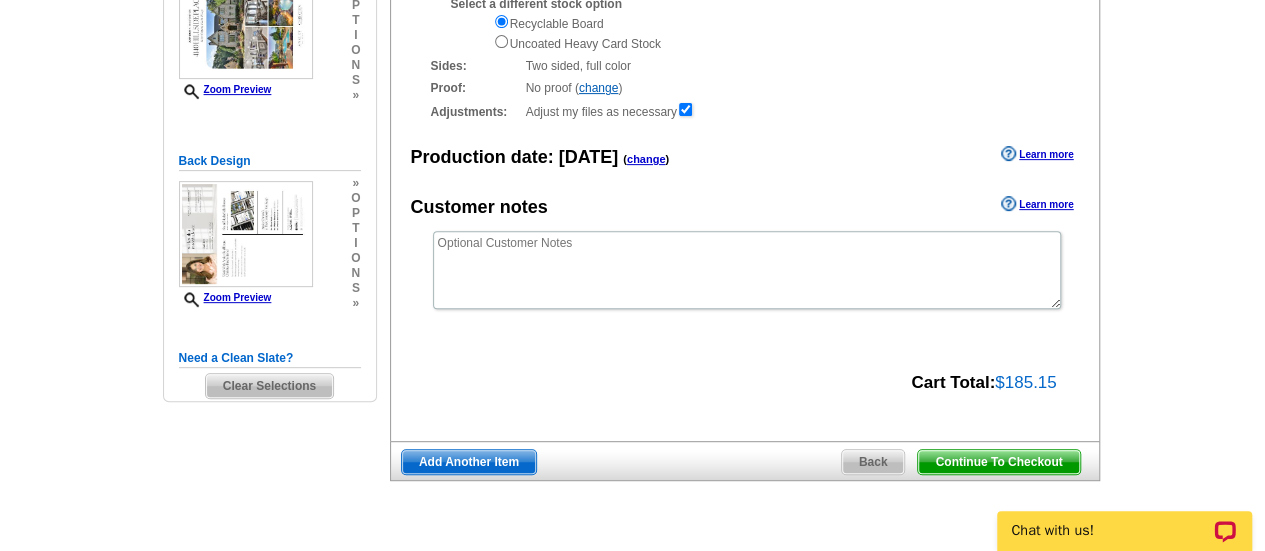 click on "Continue To Checkout" at bounding box center (998, 462) 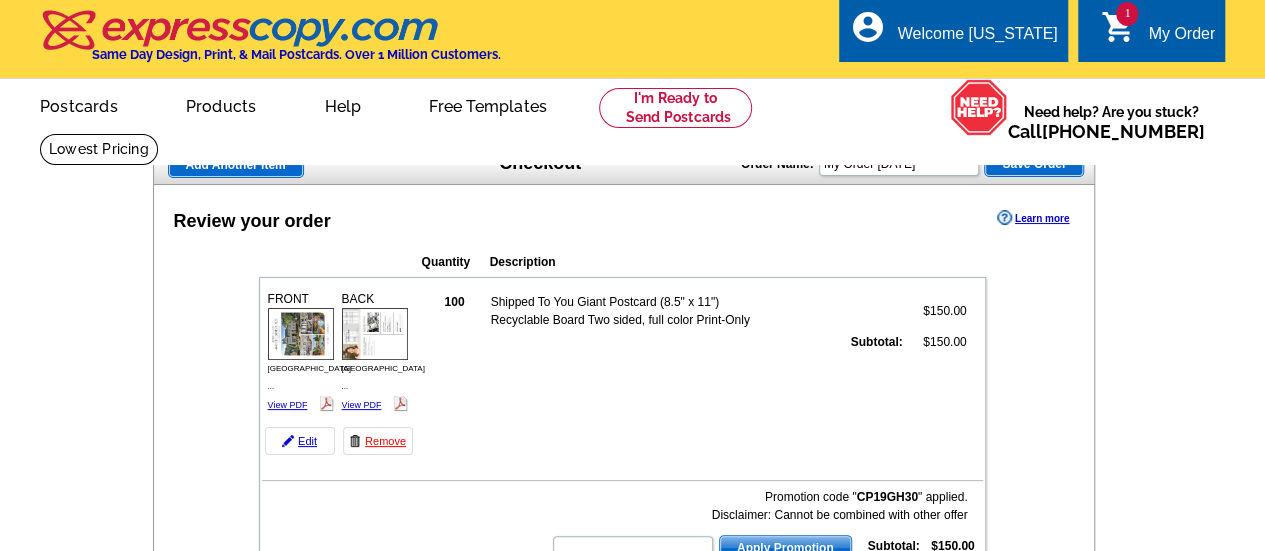 scroll, scrollTop: 70, scrollLeft: 0, axis: vertical 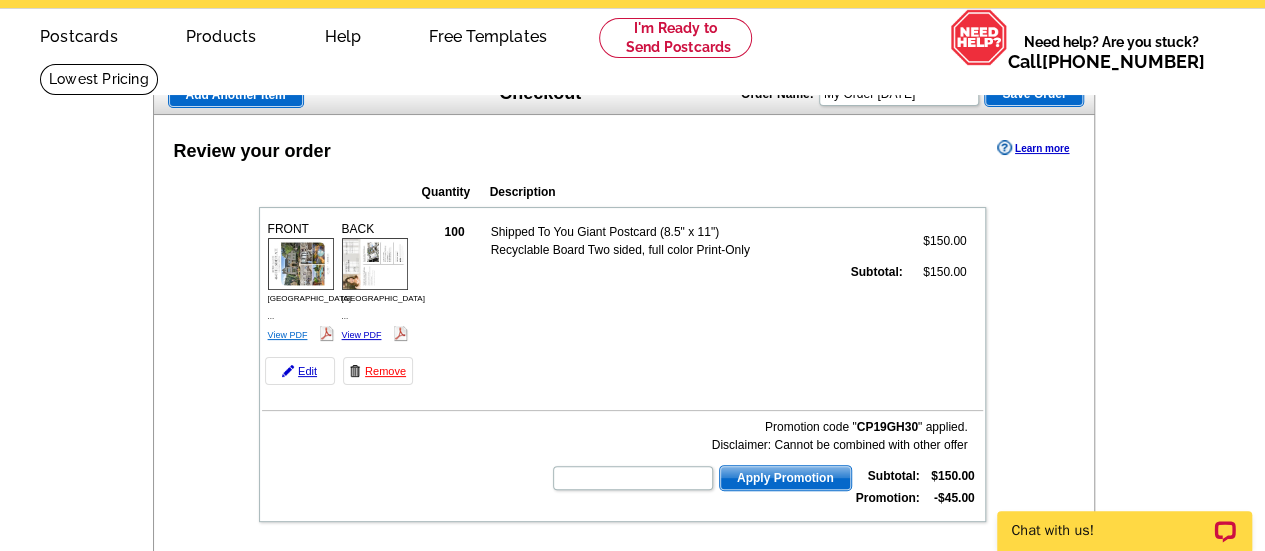 click on "View PDF" at bounding box center (288, 335) 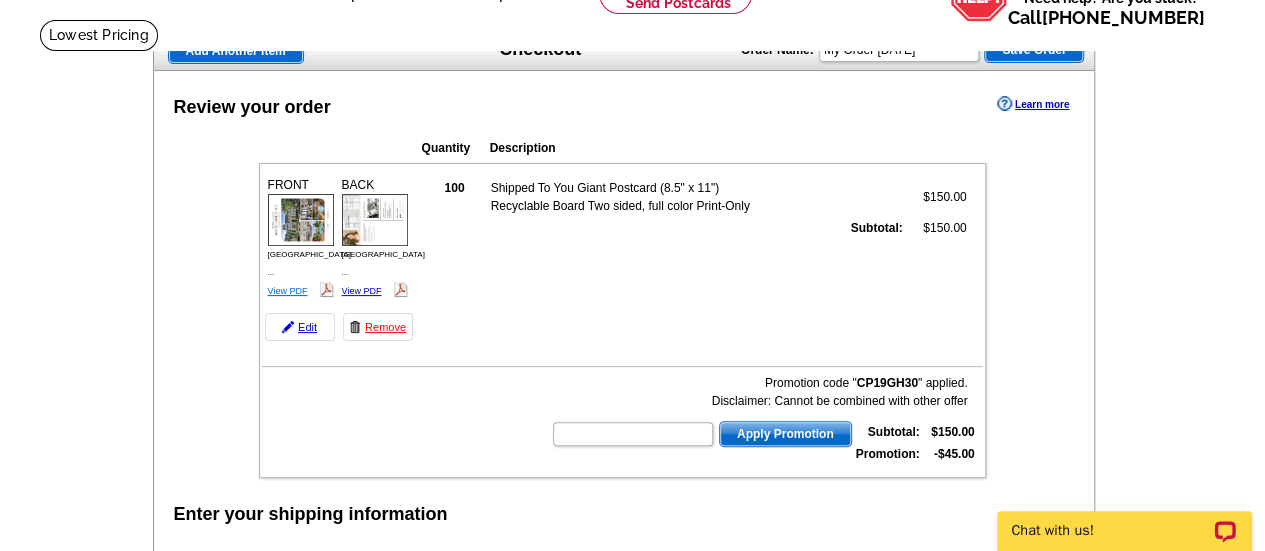scroll, scrollTop: 120, scrollLeft: 0, axis: vertical 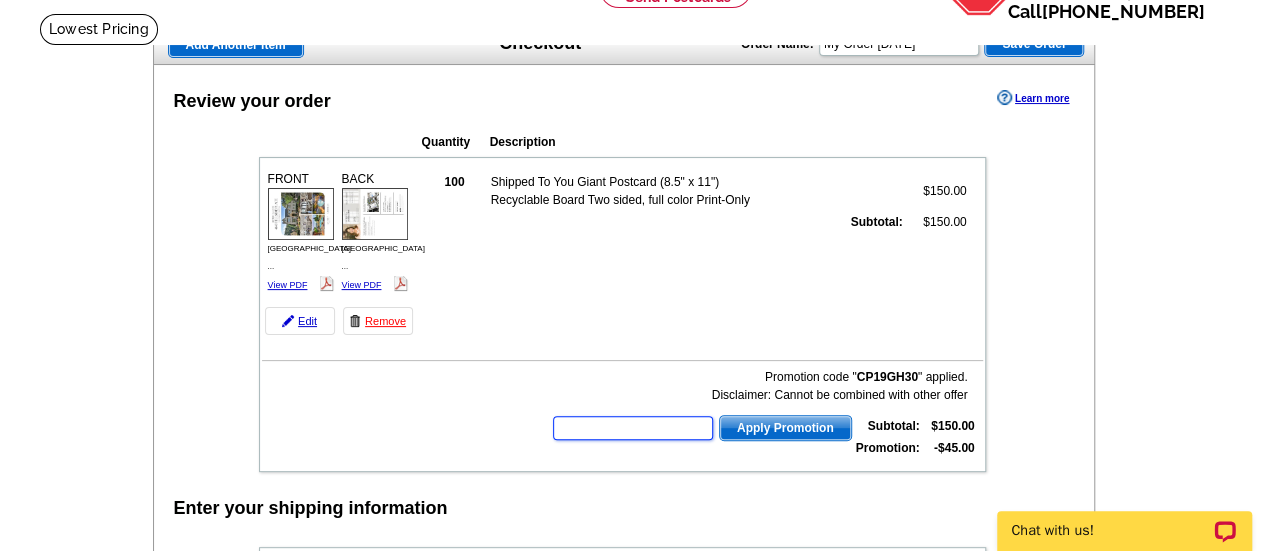 click at bounding box center [633, 428] 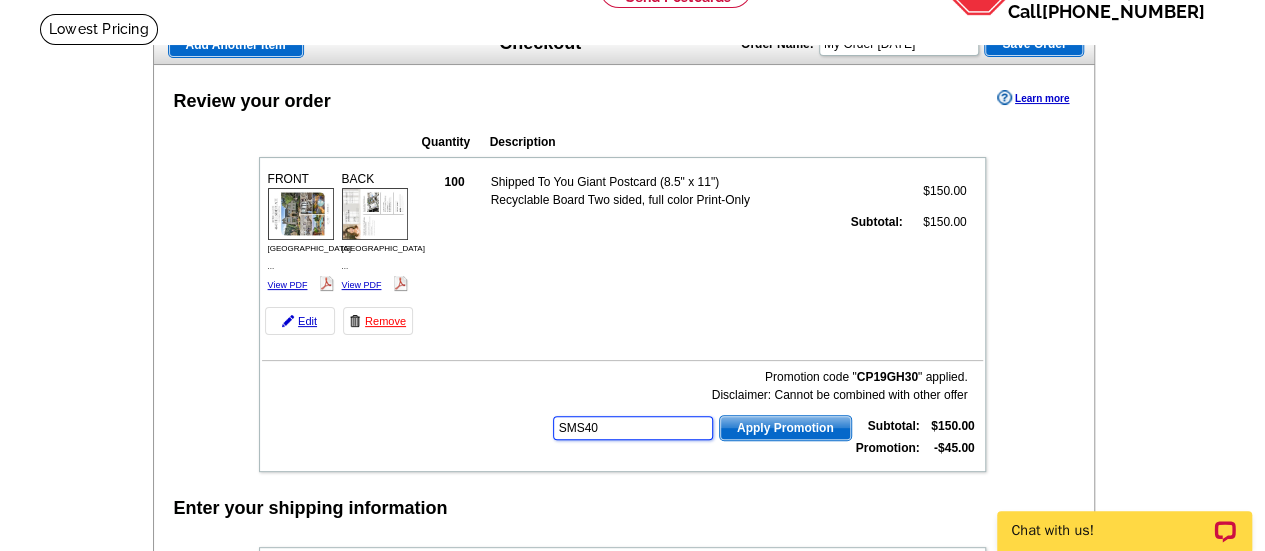 type on "SMS40" 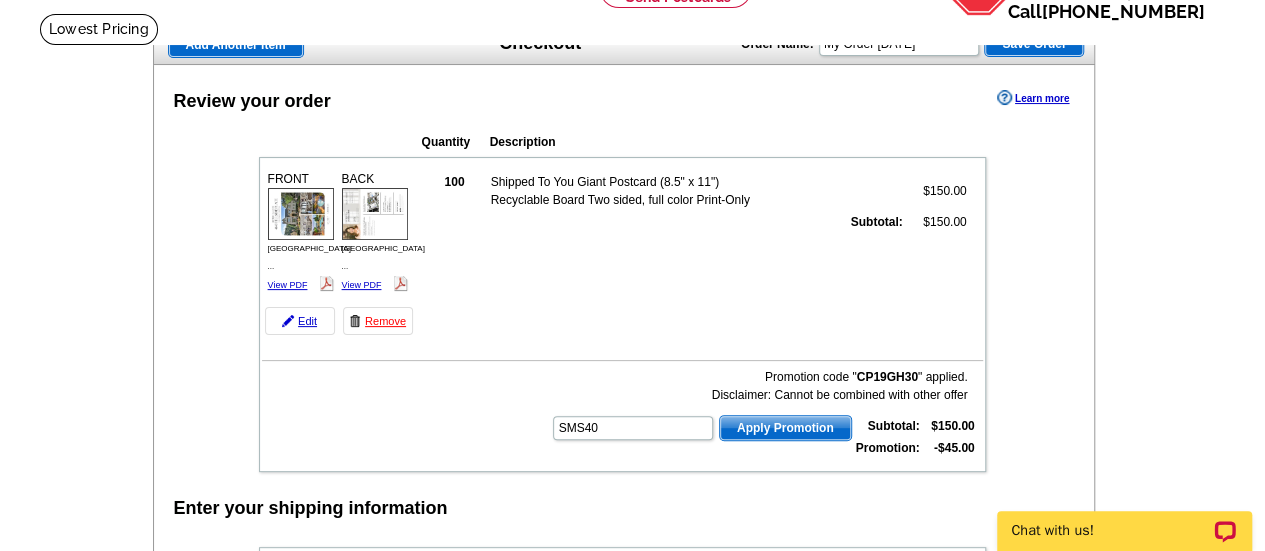click on "Apply Promotion" at bounding box center [785, 428] 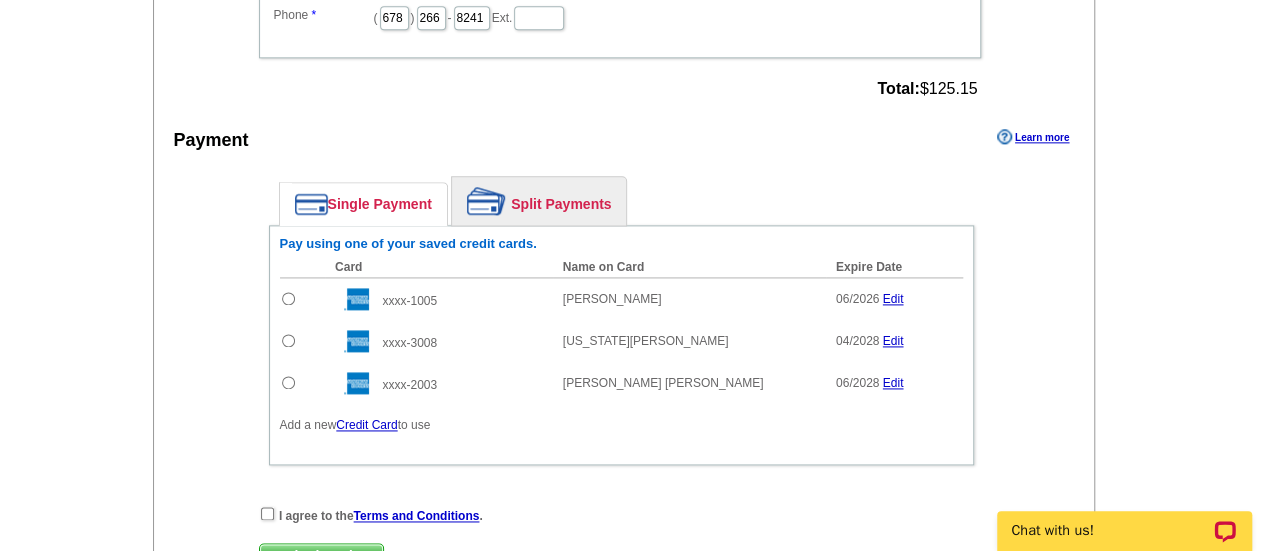 scroll, scrollTop: 1232, scrollLeft: 0, axis: vertical 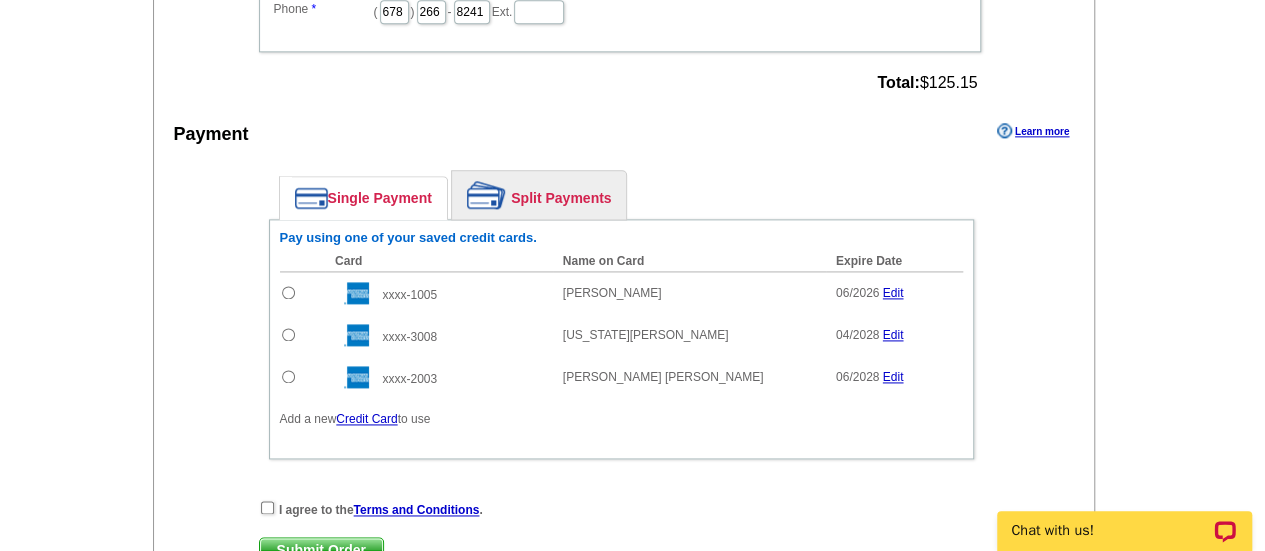 click at bounding box center [288, 376] 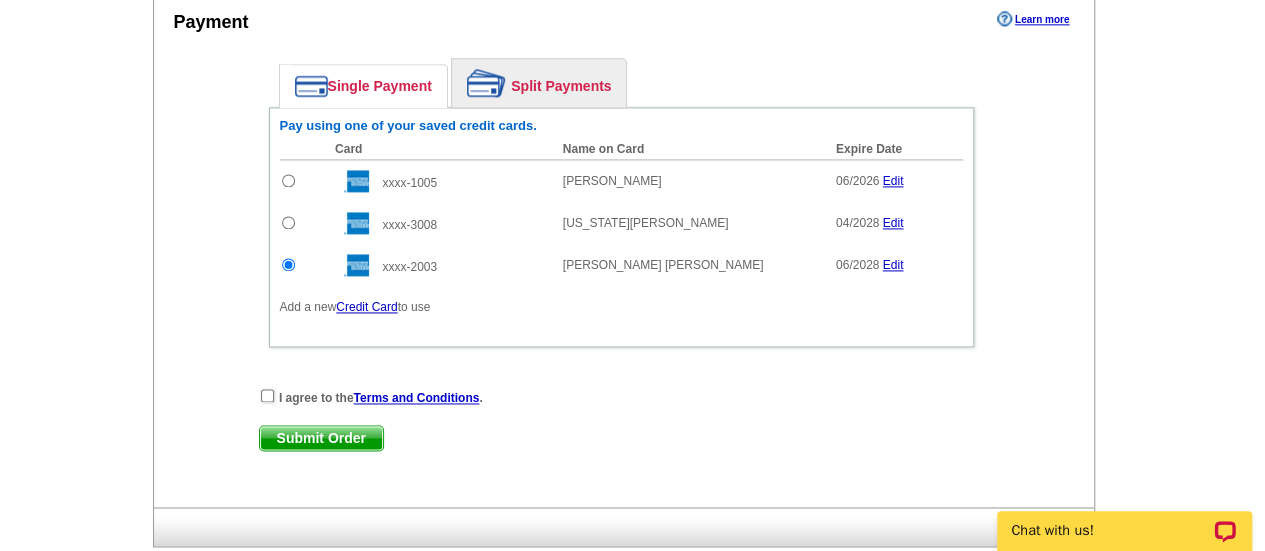 scroll, scrollTop: 1346, scrollLeft: 0, axis: vertical 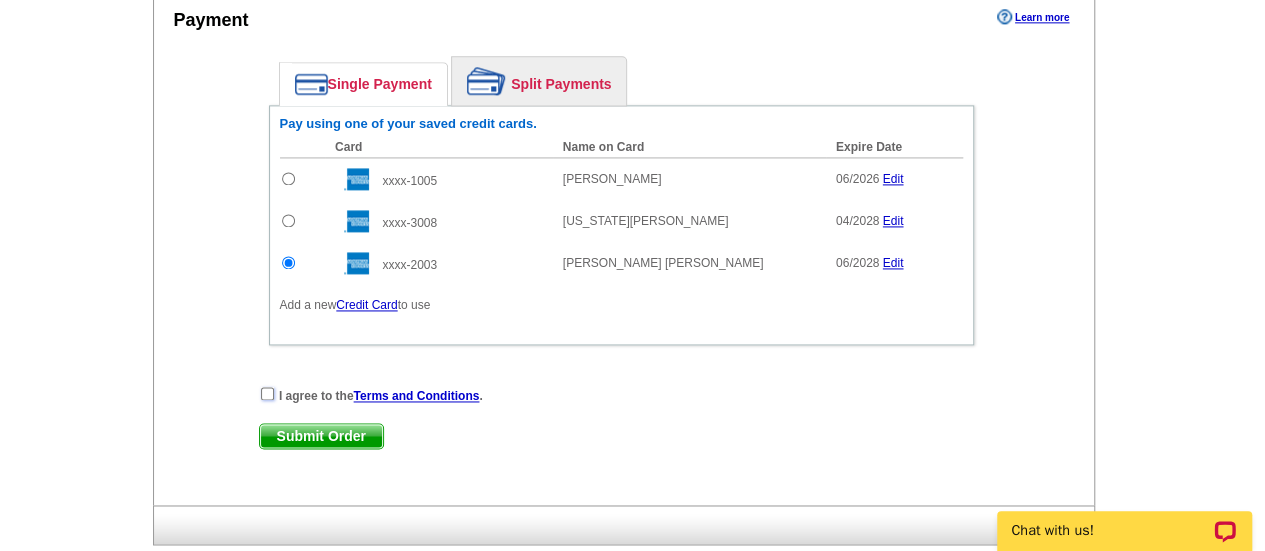 click at bounding box center [267, 393] 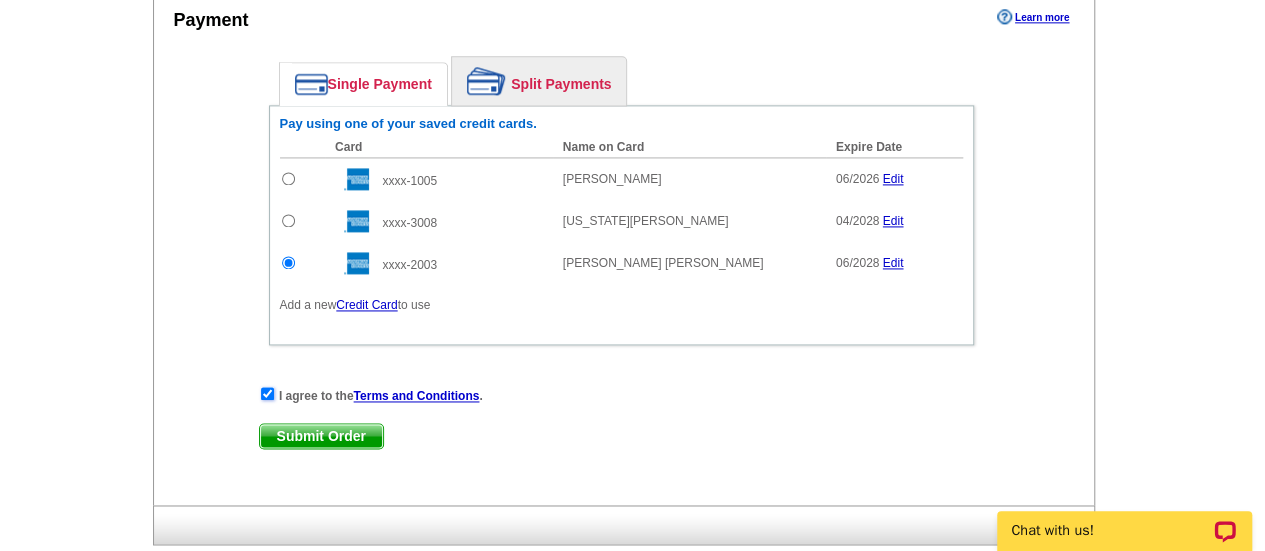 click on "Submit Order" at bounding box center [321, 436] 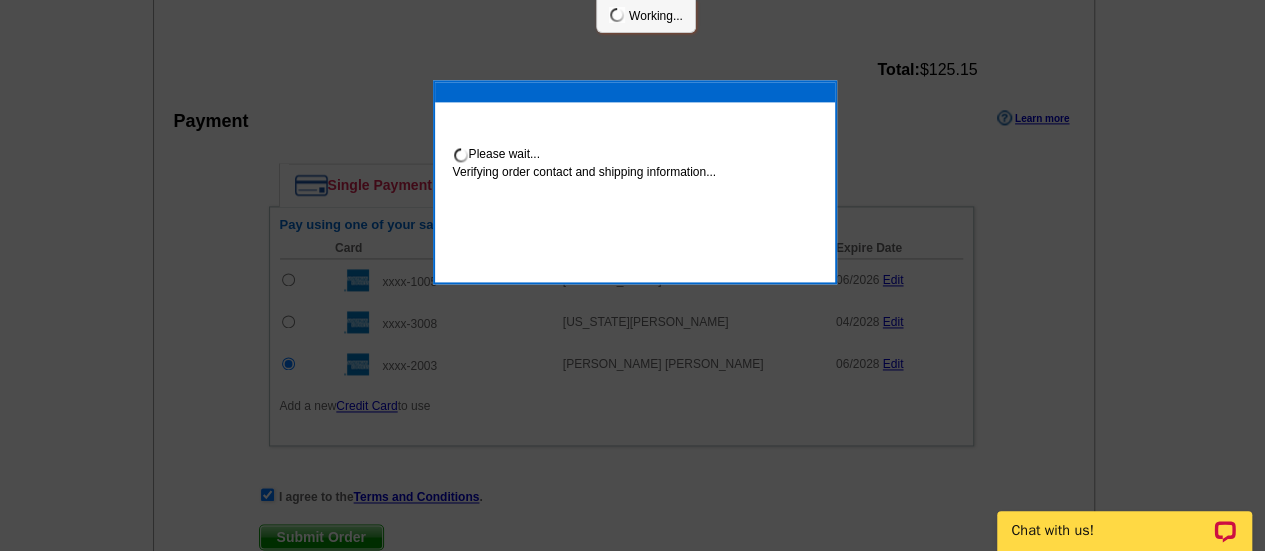 scroll, scrollTop: 1447, scrollLeft: 0, axis: vertical 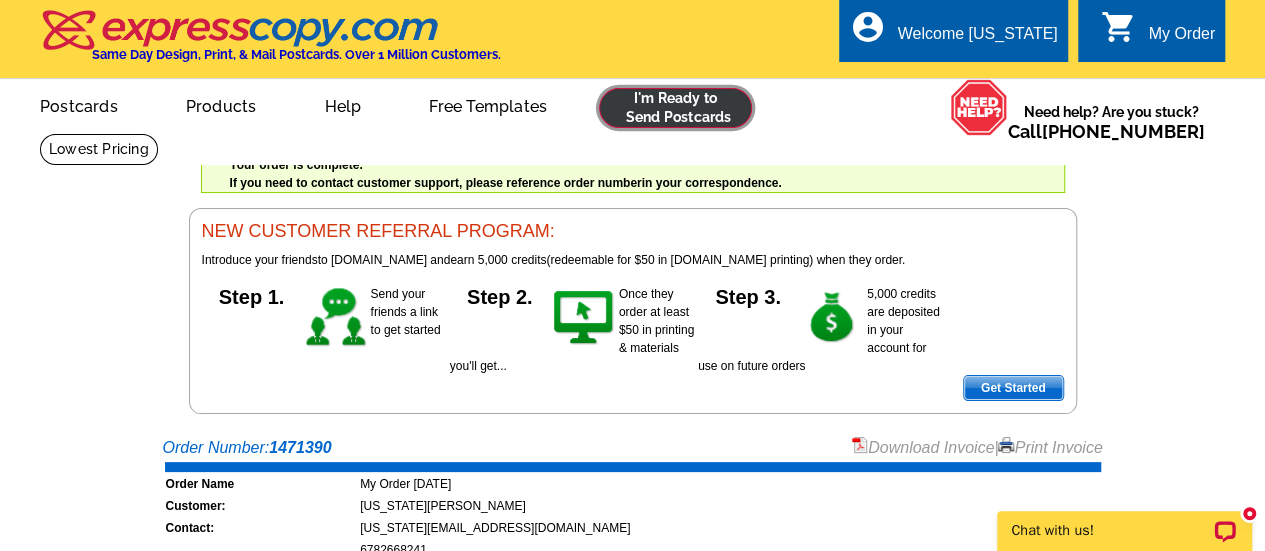 click at bounding box center [675, 108] 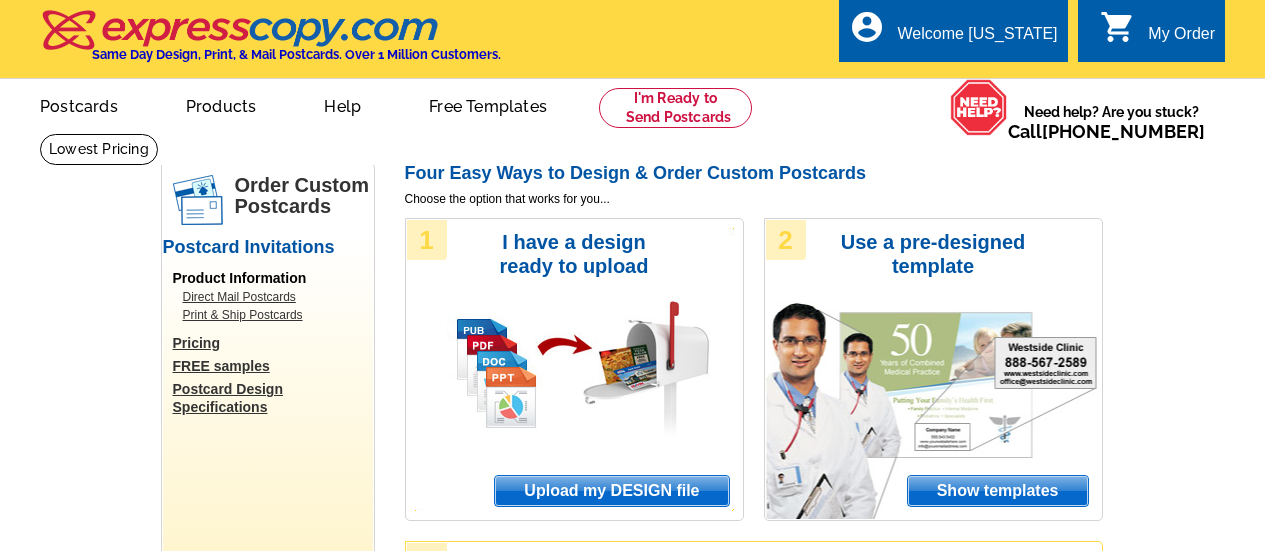 scroll, scrollTop: 0, scrollLeft: 0, axis: both 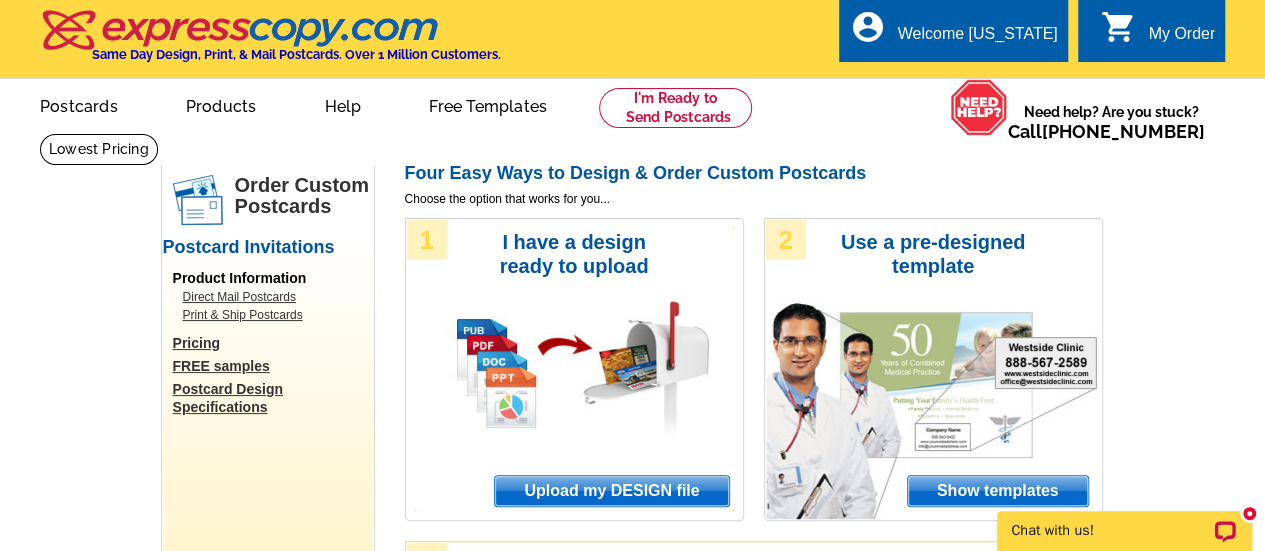 click on "Upload my DESIGN file" at bounding box center [611, 491] 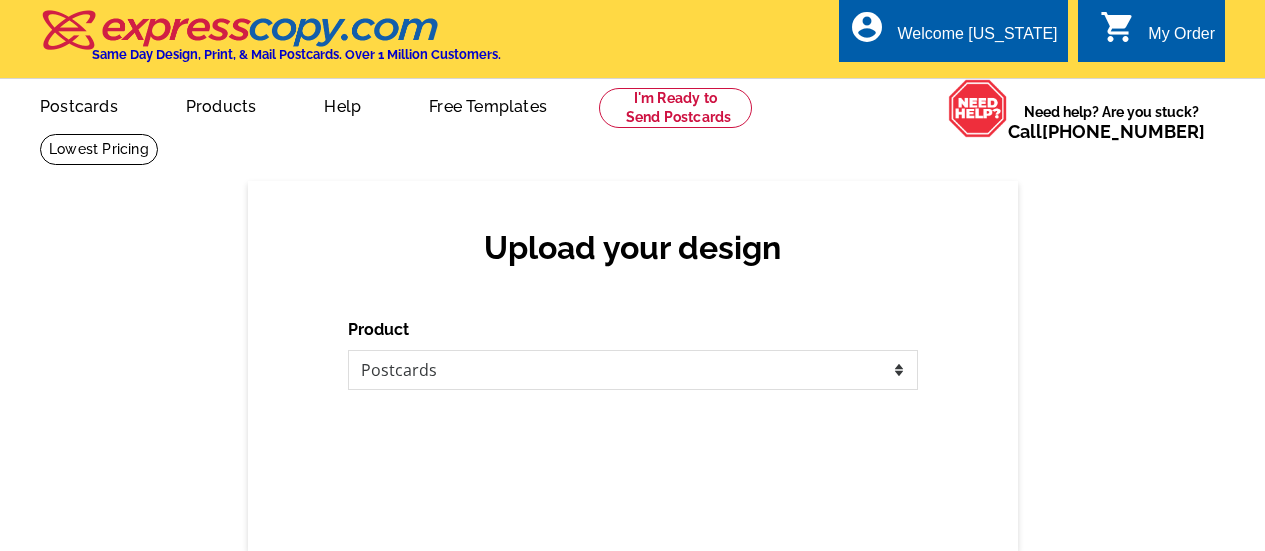 scroll, scrollTop: 0, scrollLeft: 0, axis: both 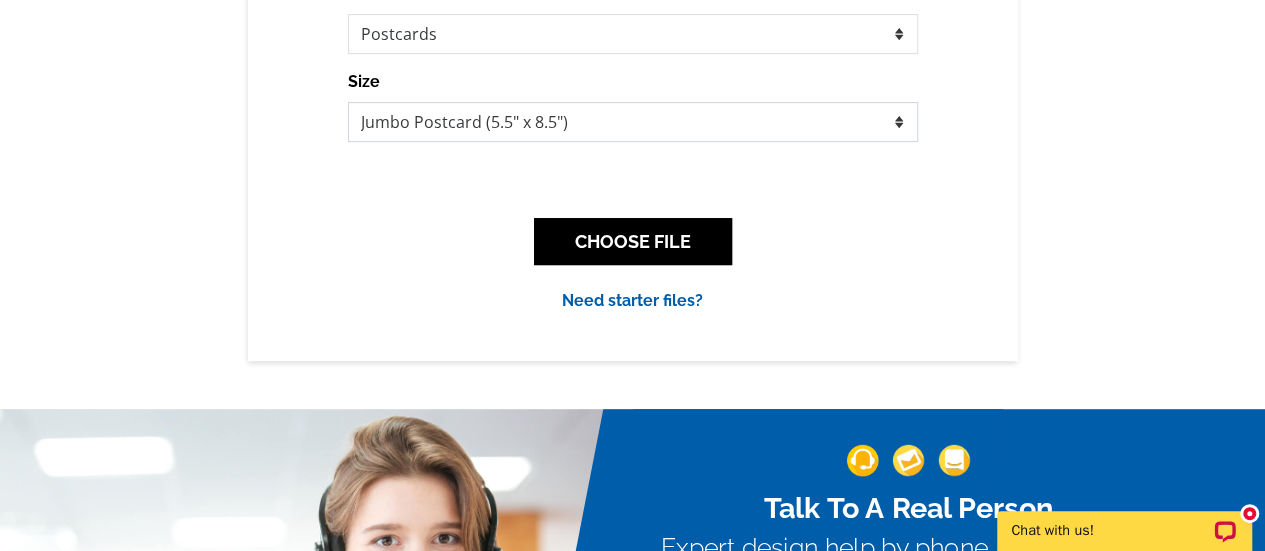 click on "Jumbo Postcard (5.5" x 8.5") Regular Postcard (4.25" x 5.6") Panoramic Postcard (5.75" x 11.25") Giant Postcard (8.5" x 11") EDDM Postcard (6.125" x 8.25")" at bounding box center (633, 122) 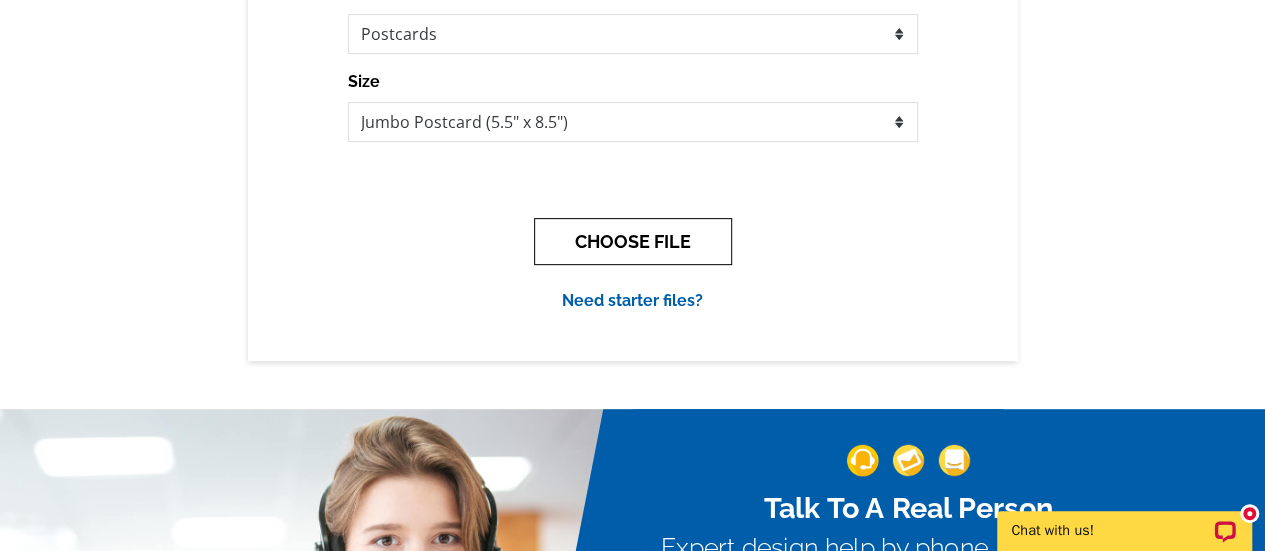click on "CHOOSE FILE" at bounding box center (633, 241) 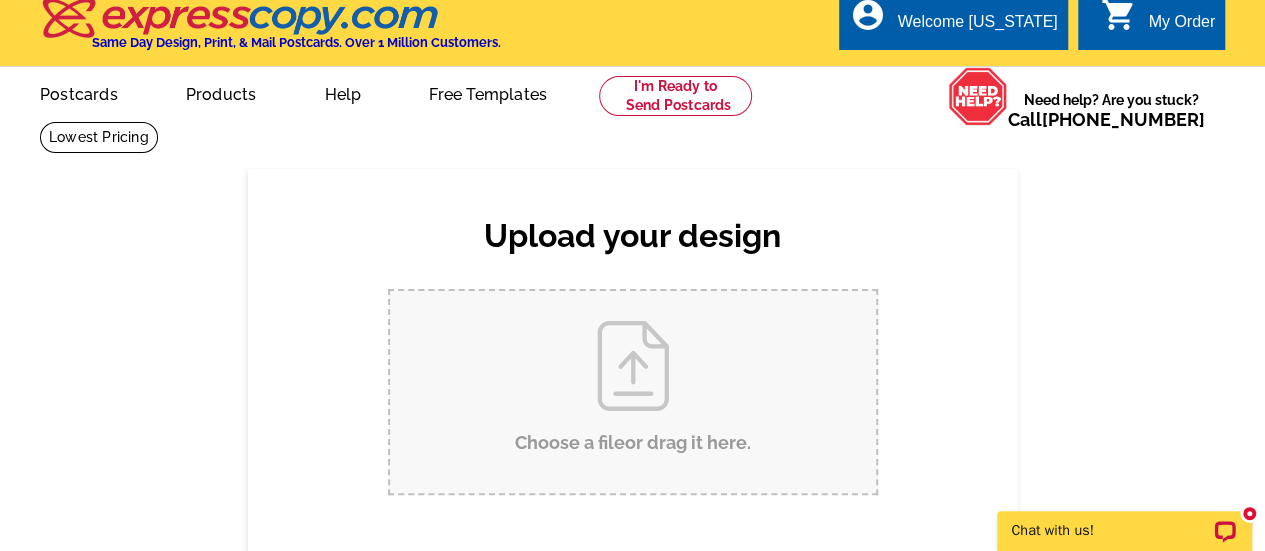 scroll, scrollTop: 0, scrollLeft: 0, axis: both 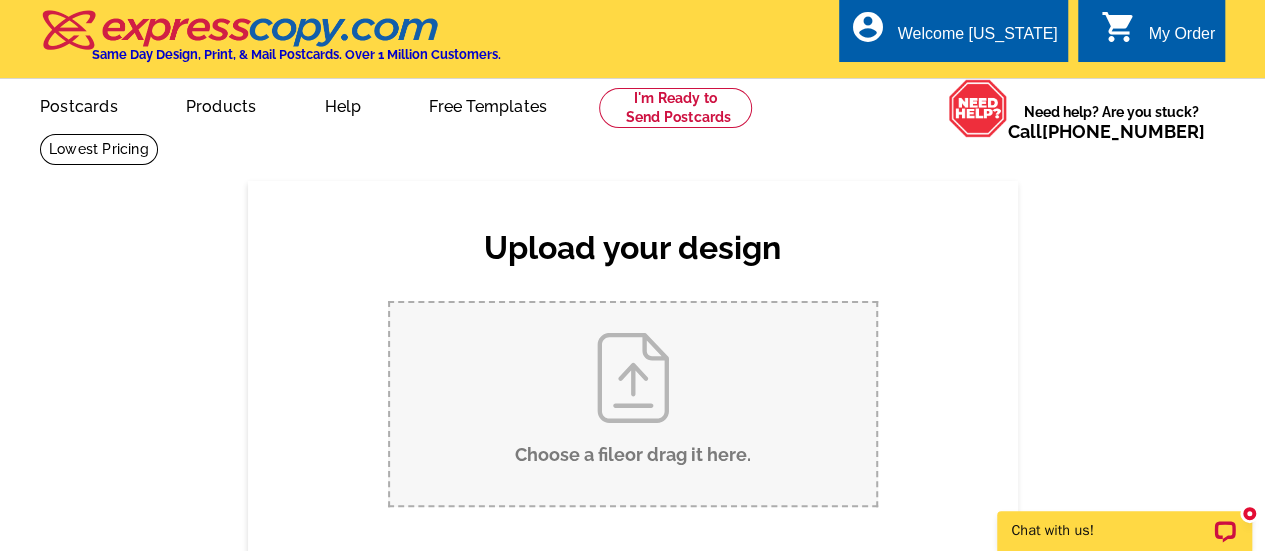 click on "Choose a file  or drag it here ." at bounding box center (633, 404) 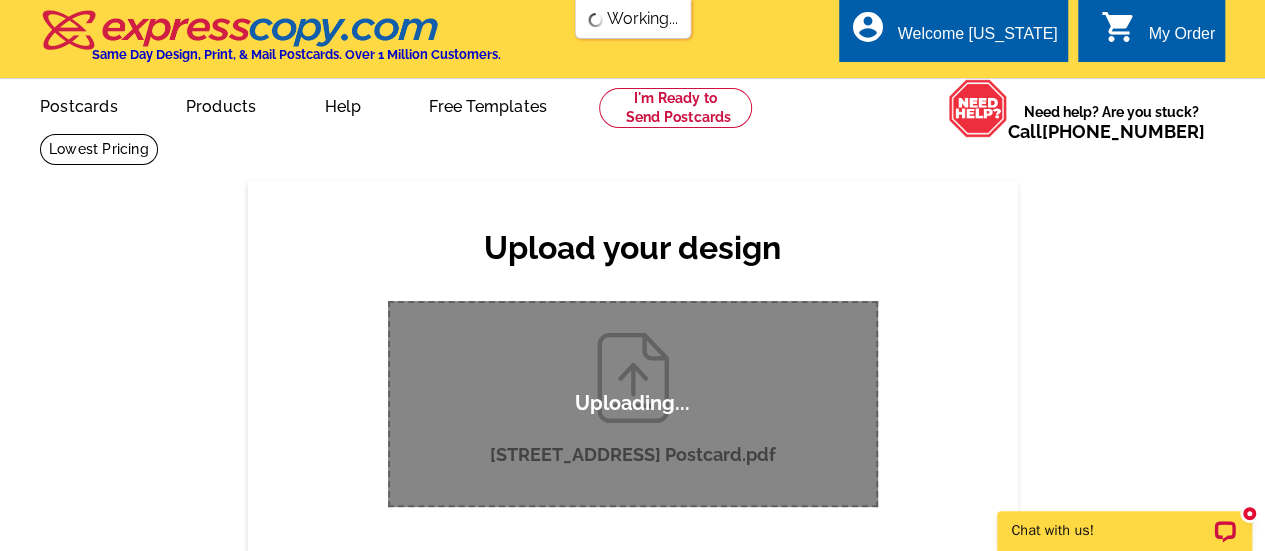 scroll, scrollTop: 0, scrollLeft: 0, axis: both 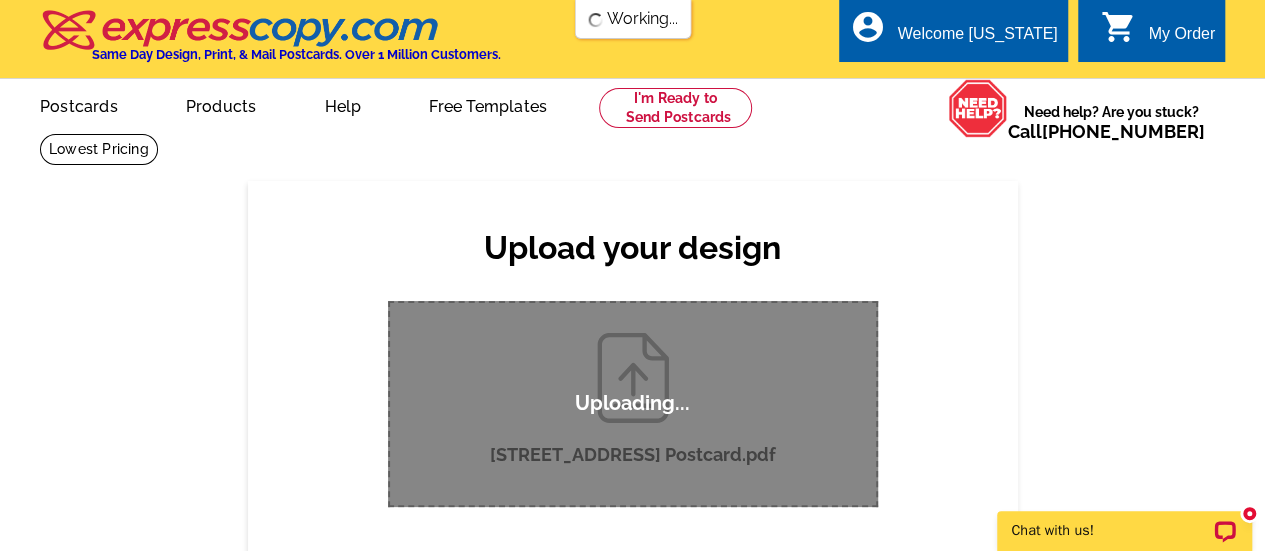 type 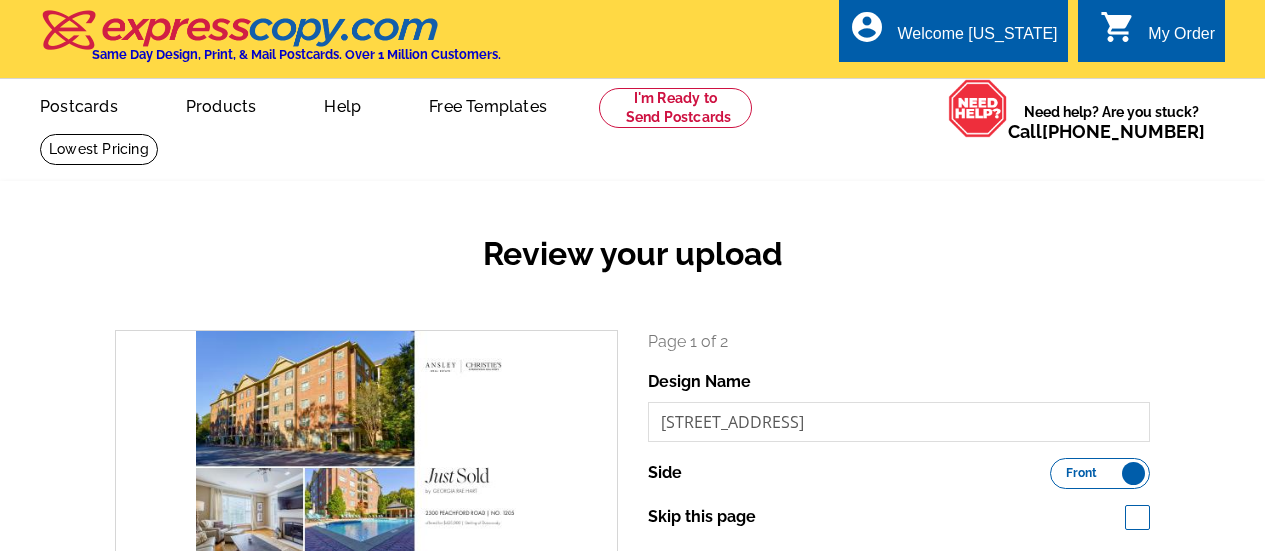 scroll, scrollTop: 0, scrollLeft: 0, axis: both 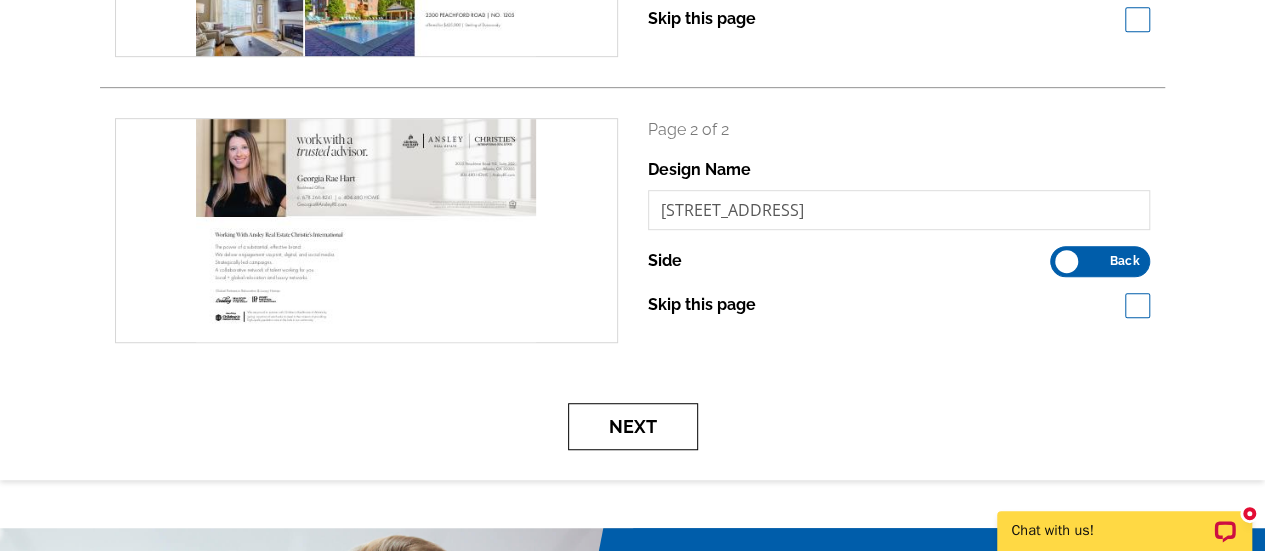 click on "Next" at bounding box center [633, 426] 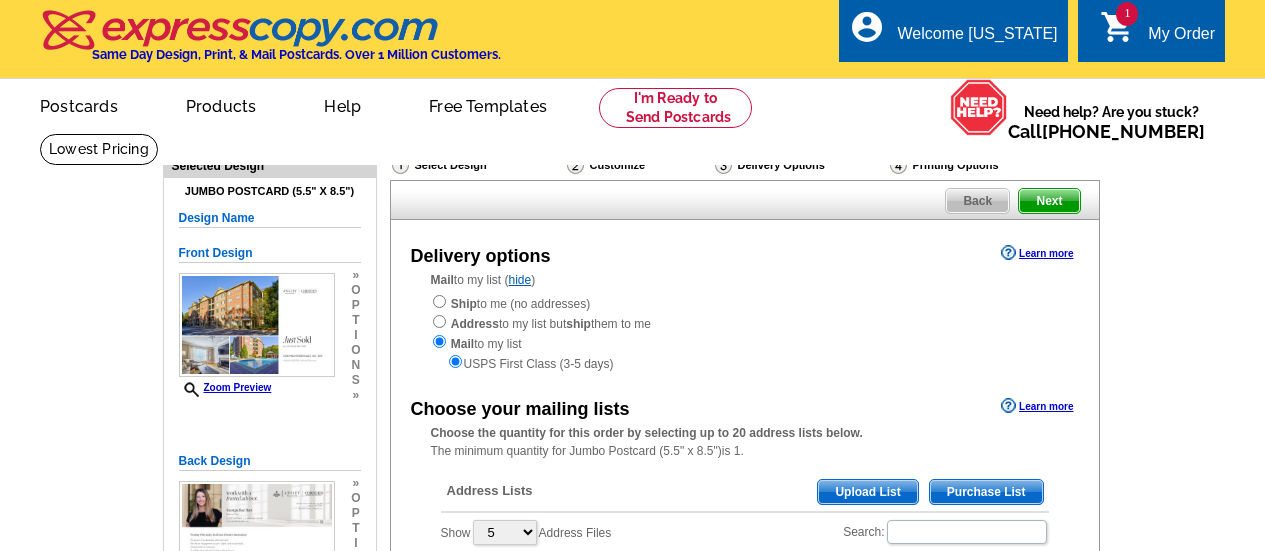 scroll, scrollTop: 0, scrollLeft: 0, axis: both 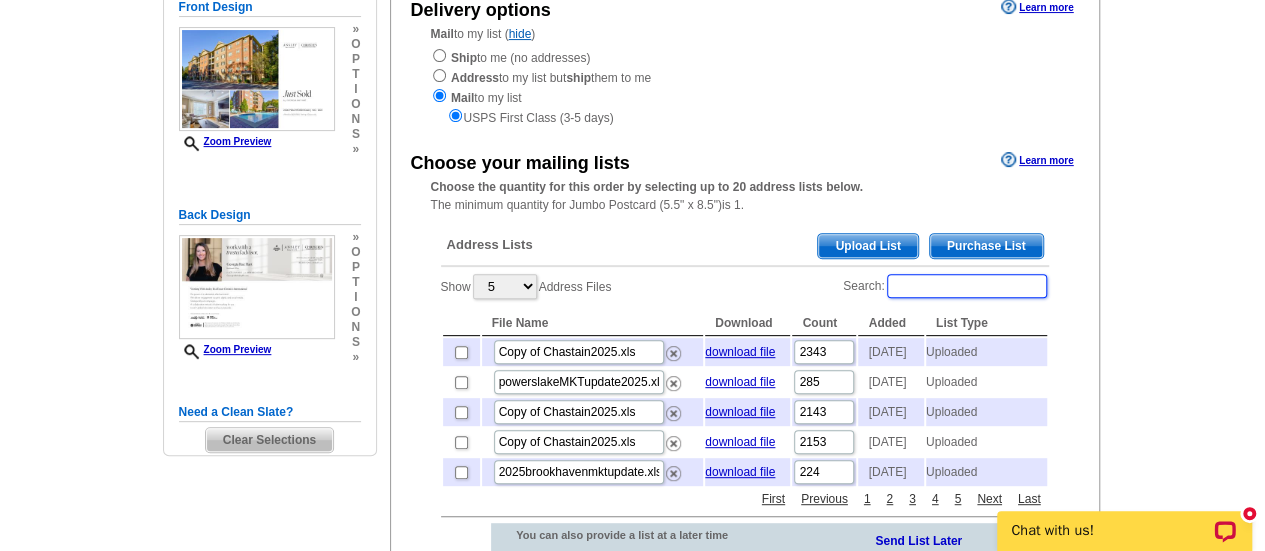 click on "Search:" at bounding box center (967, 286) 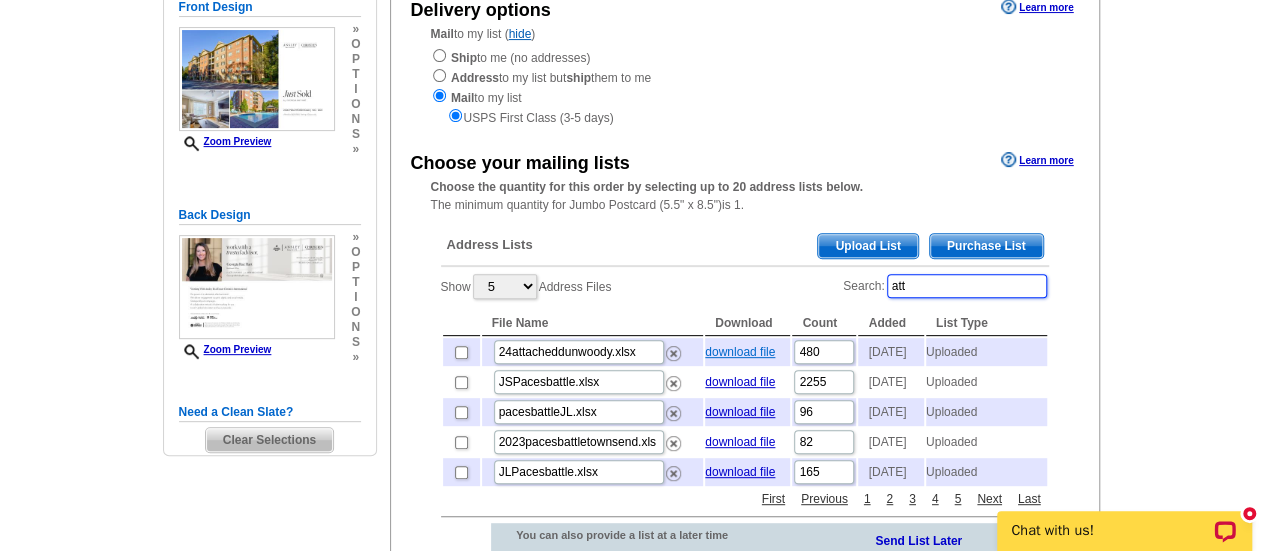 type on "att" 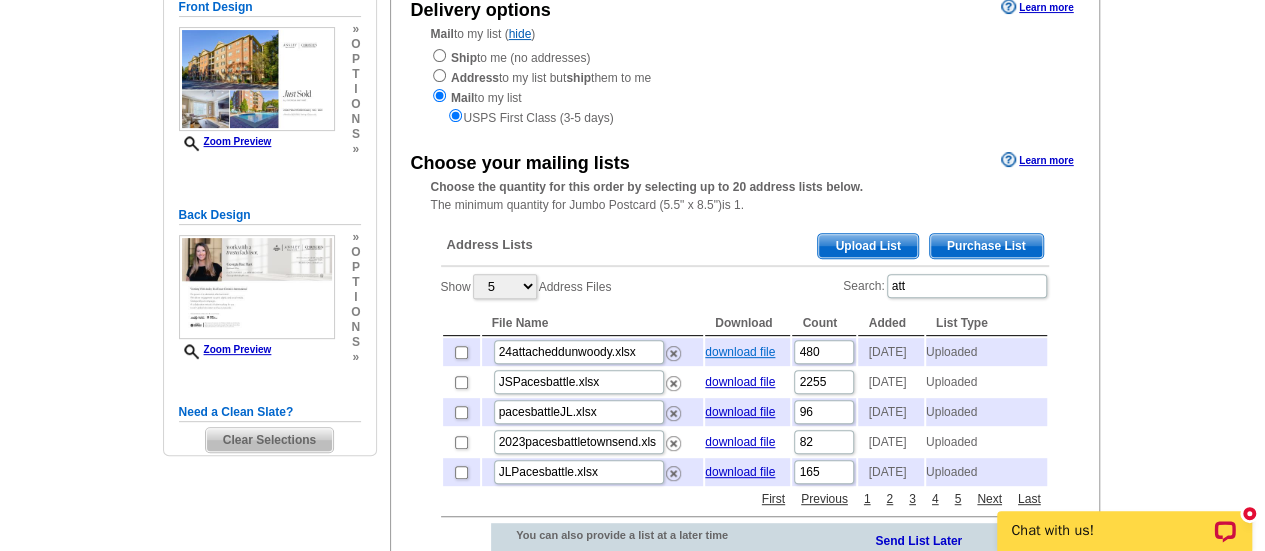 click on "download file" at bounding box center [740, 352] 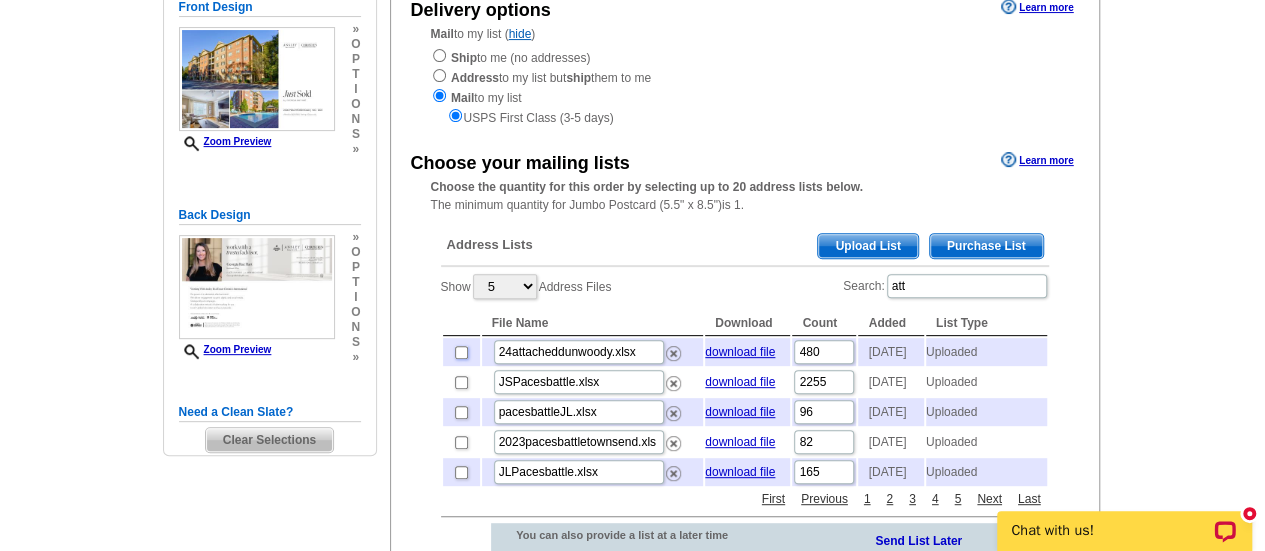 click at bounding box center [461, 352] 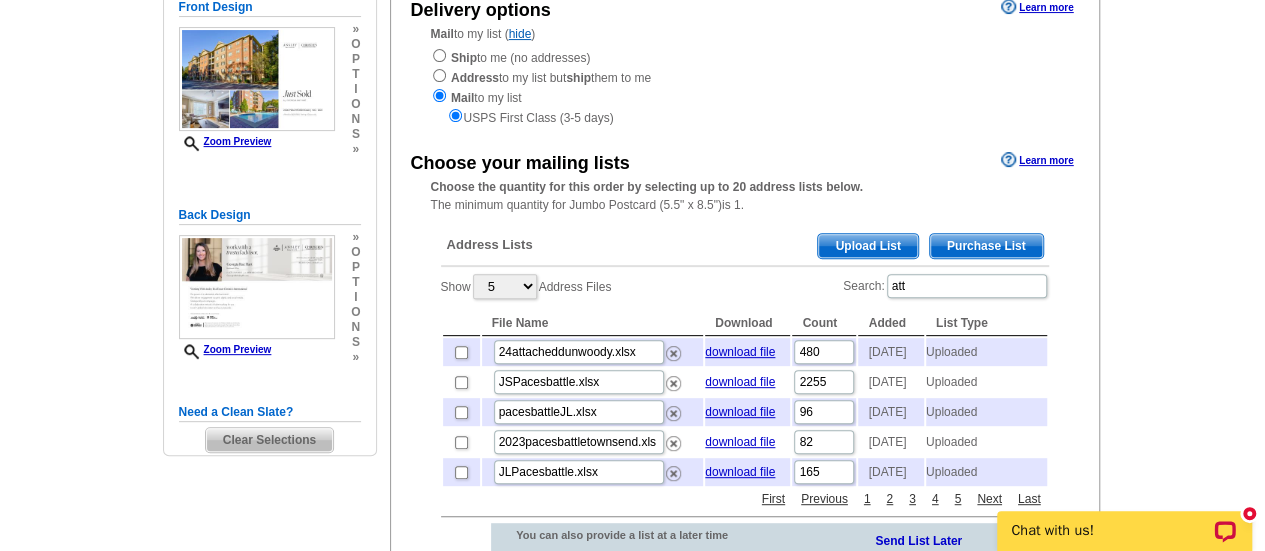 checkbox on "true" 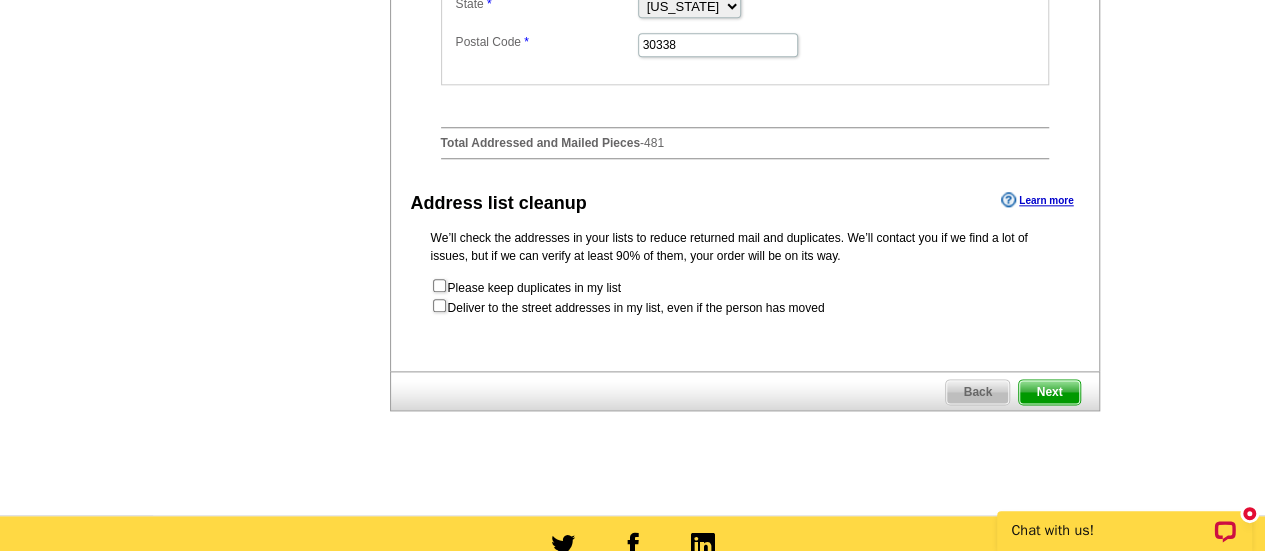 scroll, scrollTop: 1139, scrollLeft: 0, axis: vertical 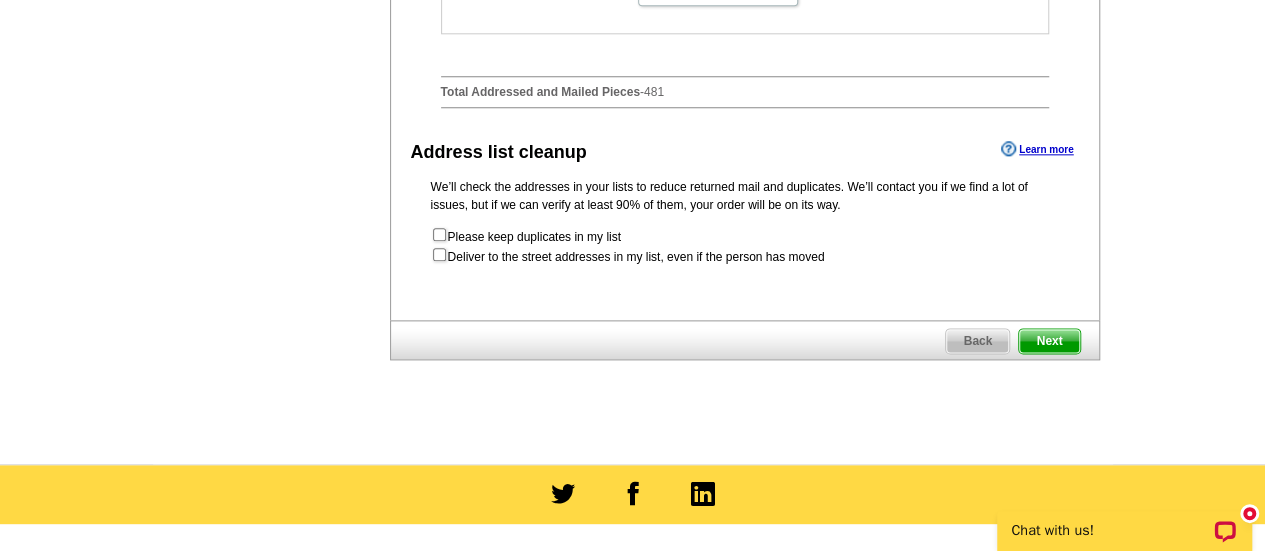 click on "Next" at bounding box center (1049, 341) 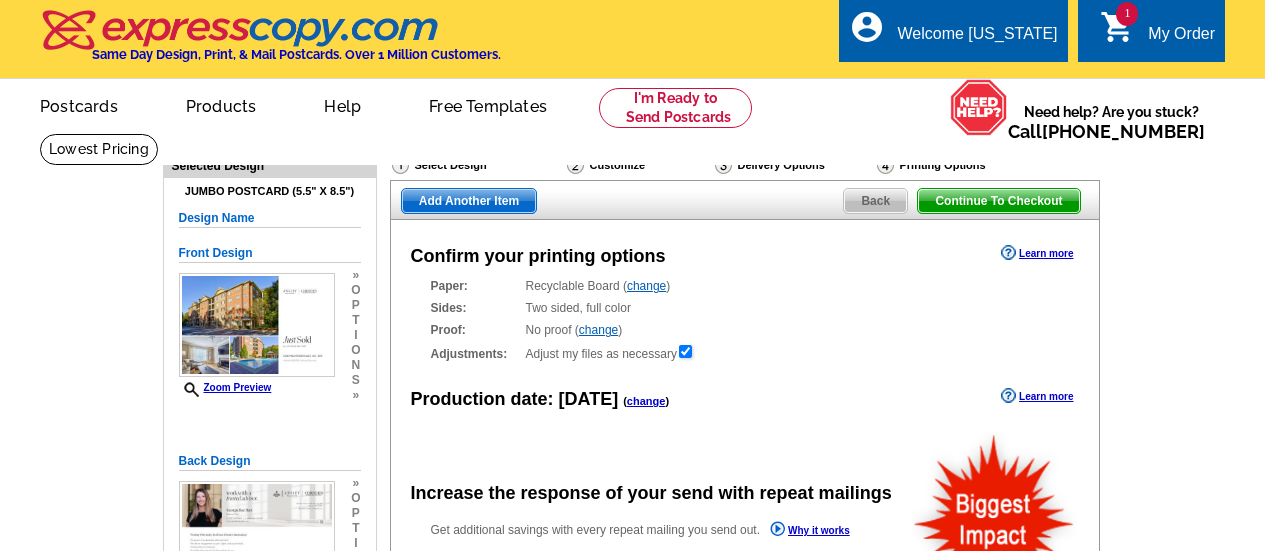 scroll, scrollTop: 0, scrollLeft: 0, axis: both 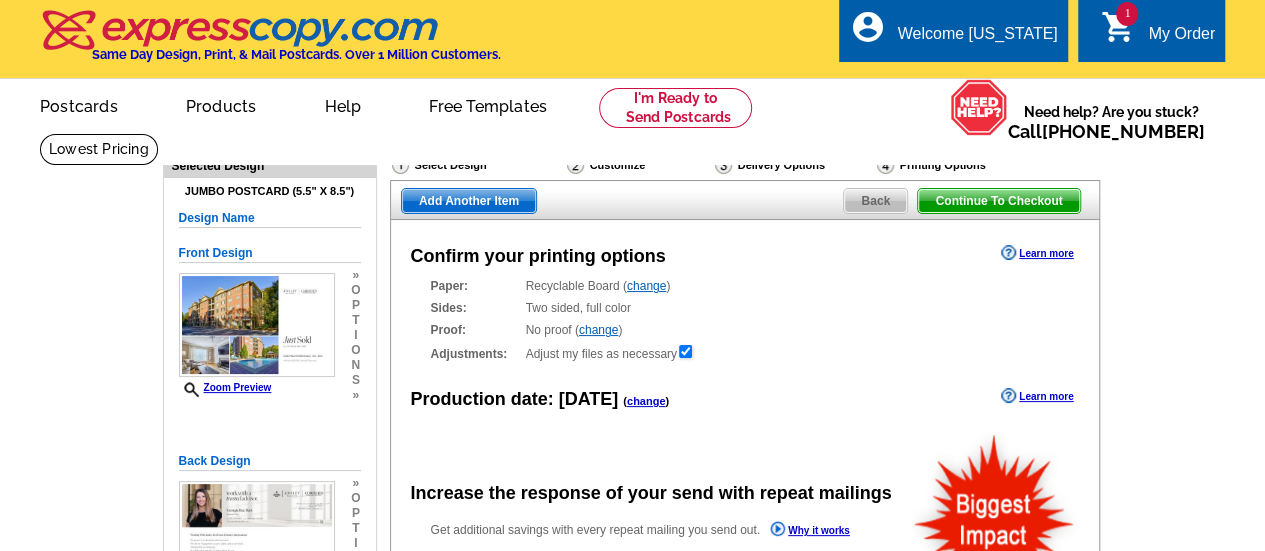 radio on "false" 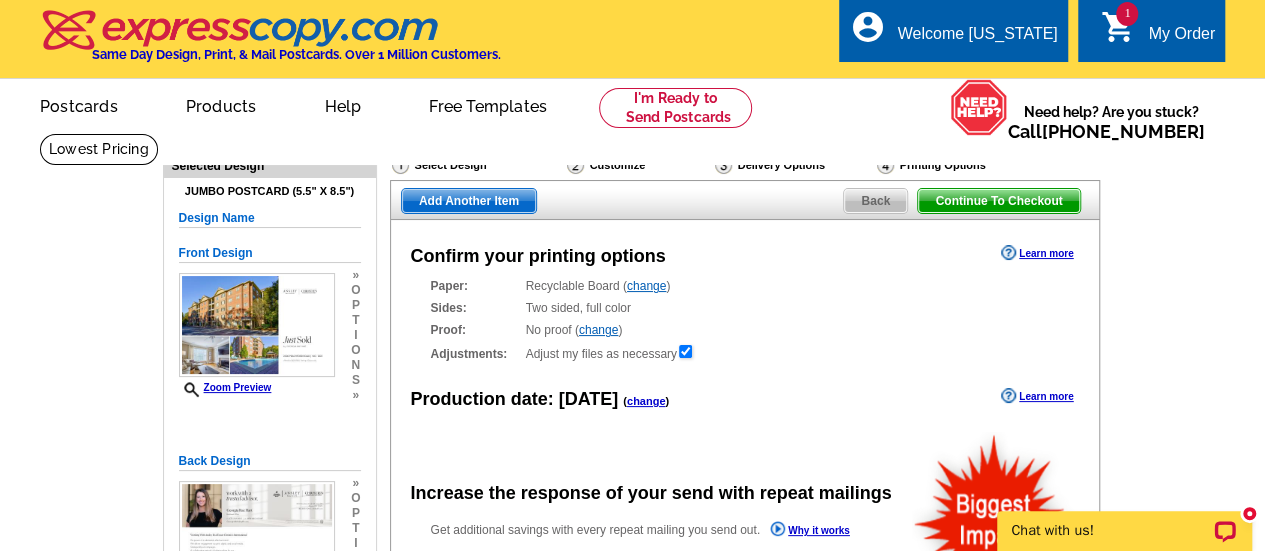 scroll, scrollTop: 0, scrollLeft: 0, axis: both 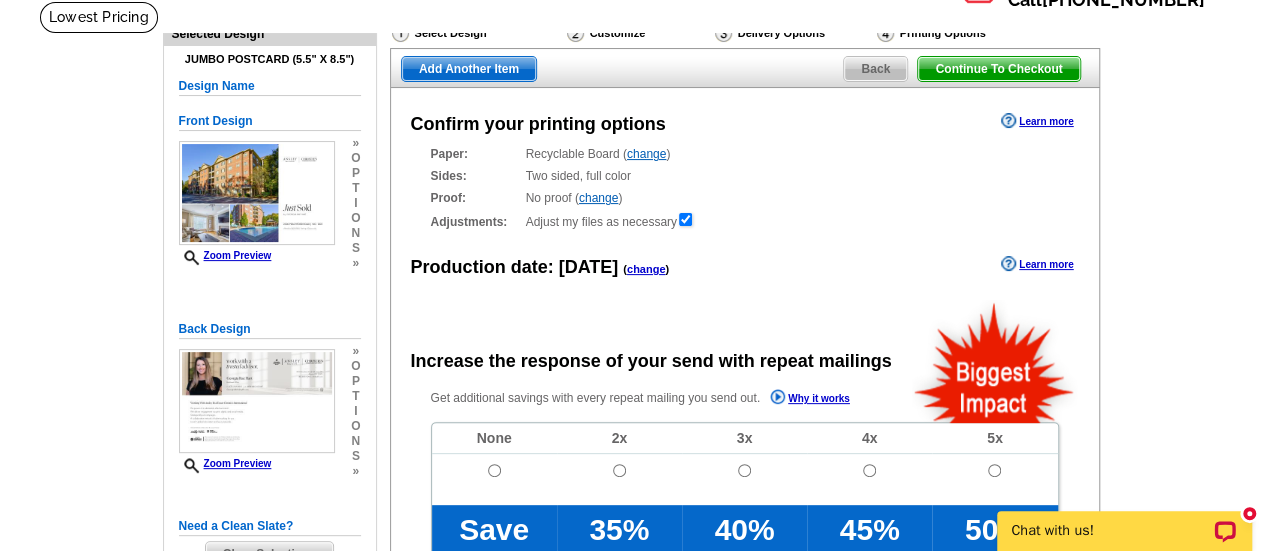 click at bounding box center (494, 479) 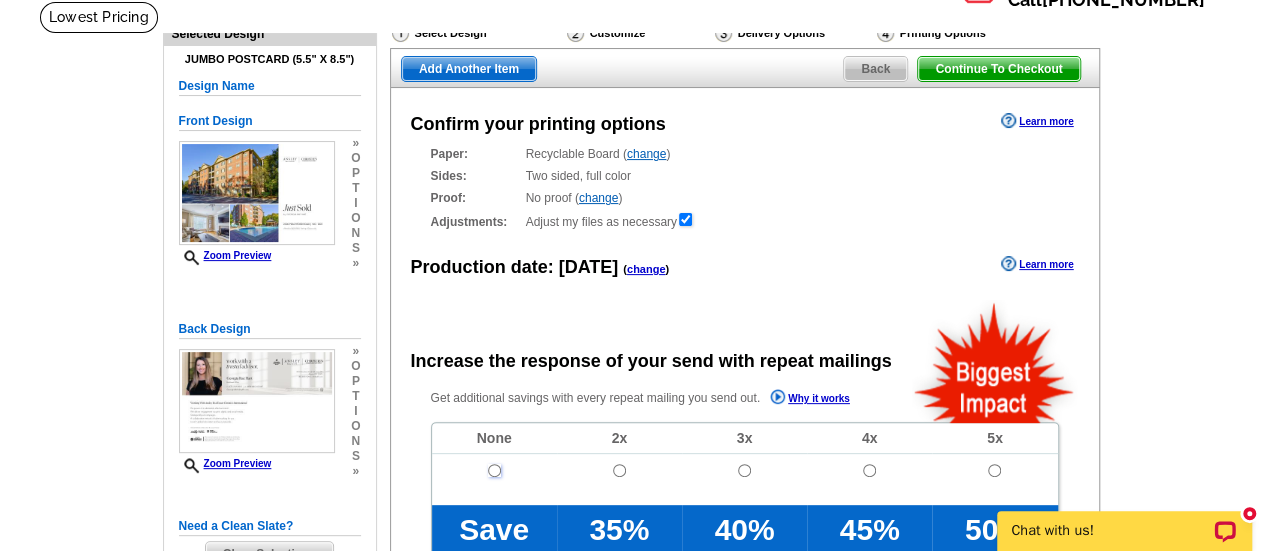 click at bounding box center [494, 470] 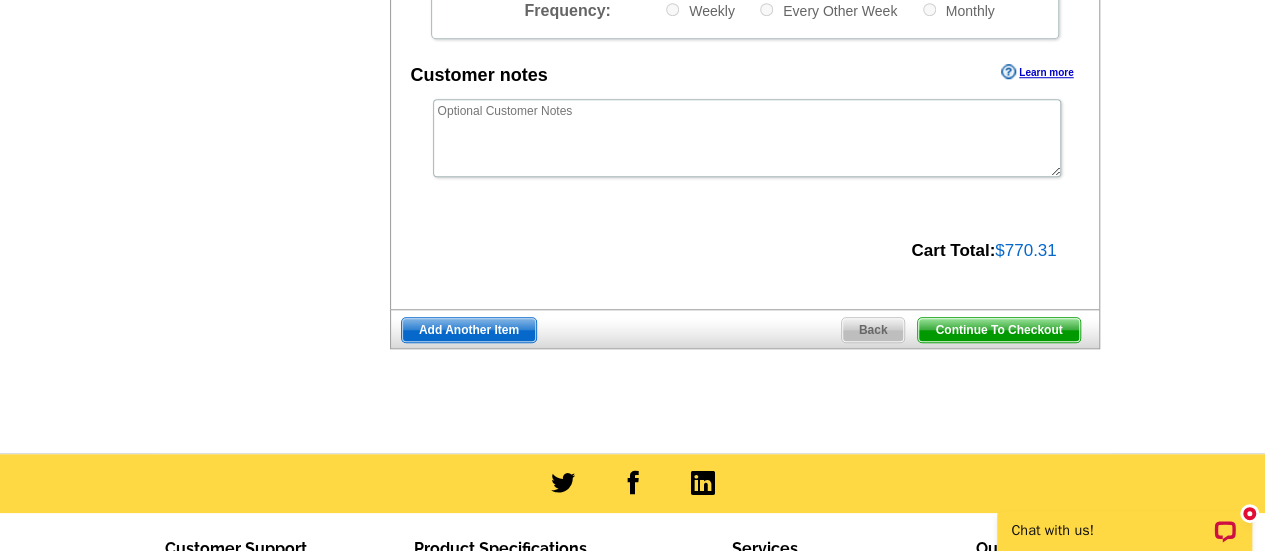 scroll, scrollTop: 774, scrollLeft: 0, axis: vertical 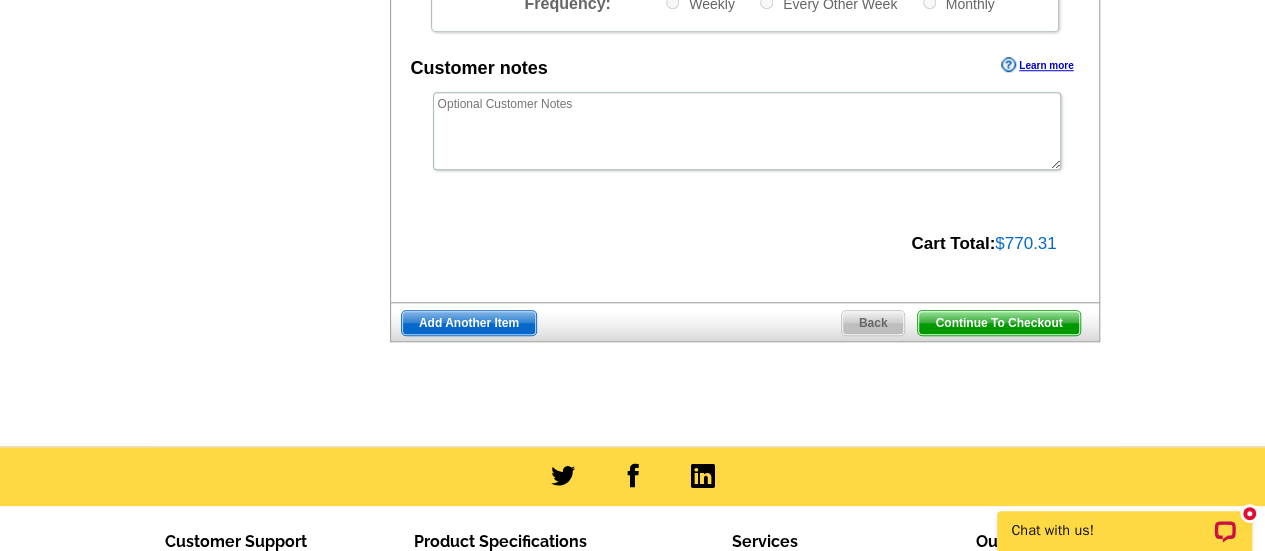click on "Continue To Checkout" at bounding box center [998, 323] 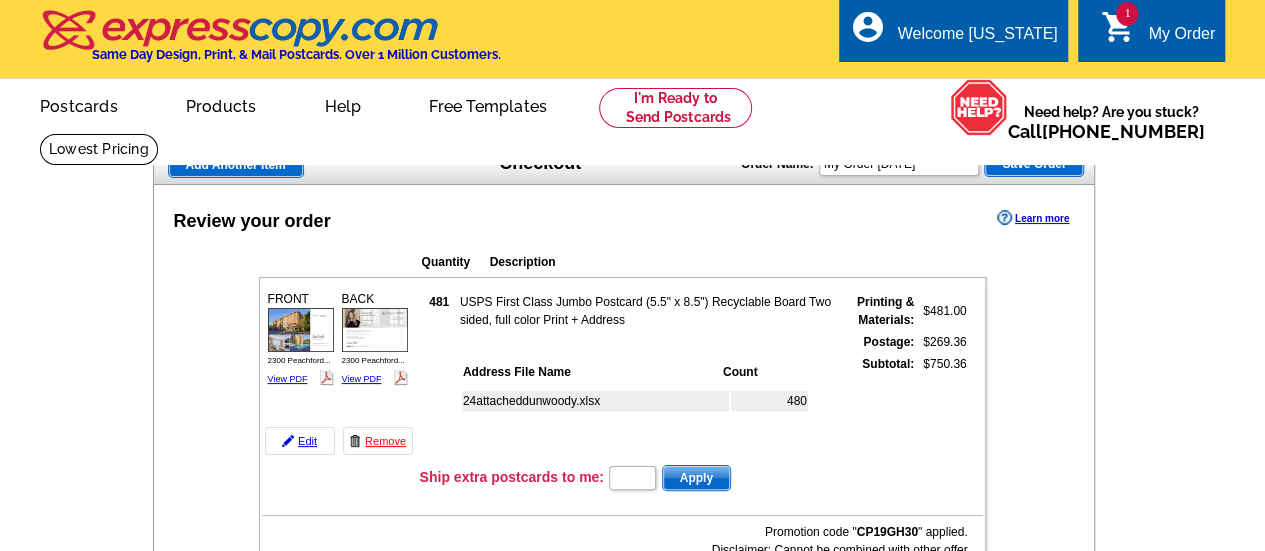 scroll, scrollTop: 118, scrollLeft: 0, axis: vertical 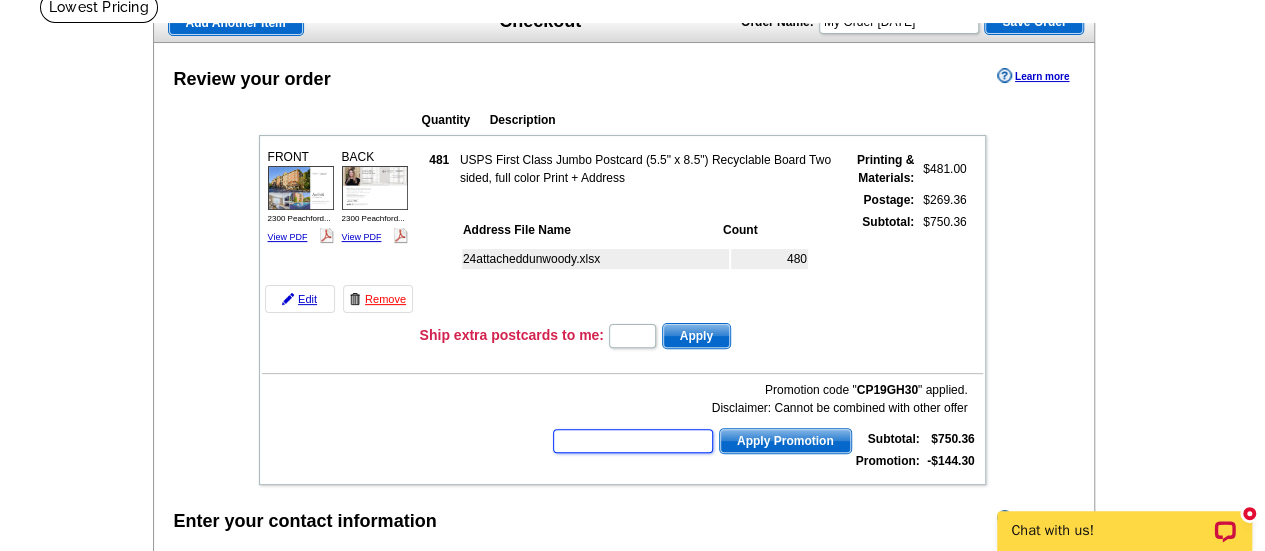 click at bounding box center (633, 441) 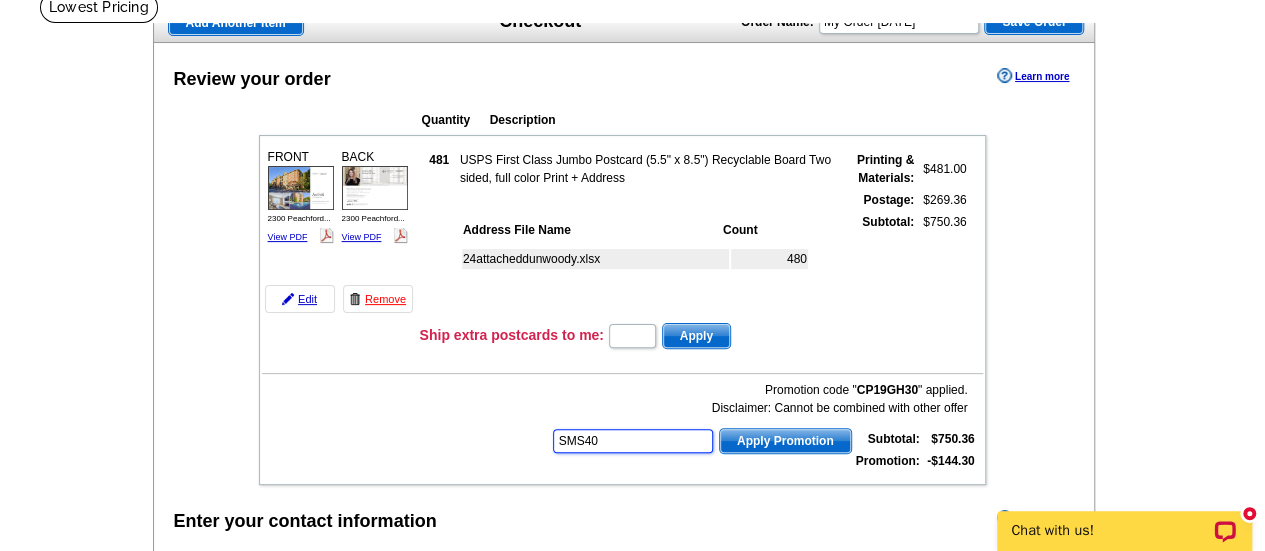 type on "SMS40" 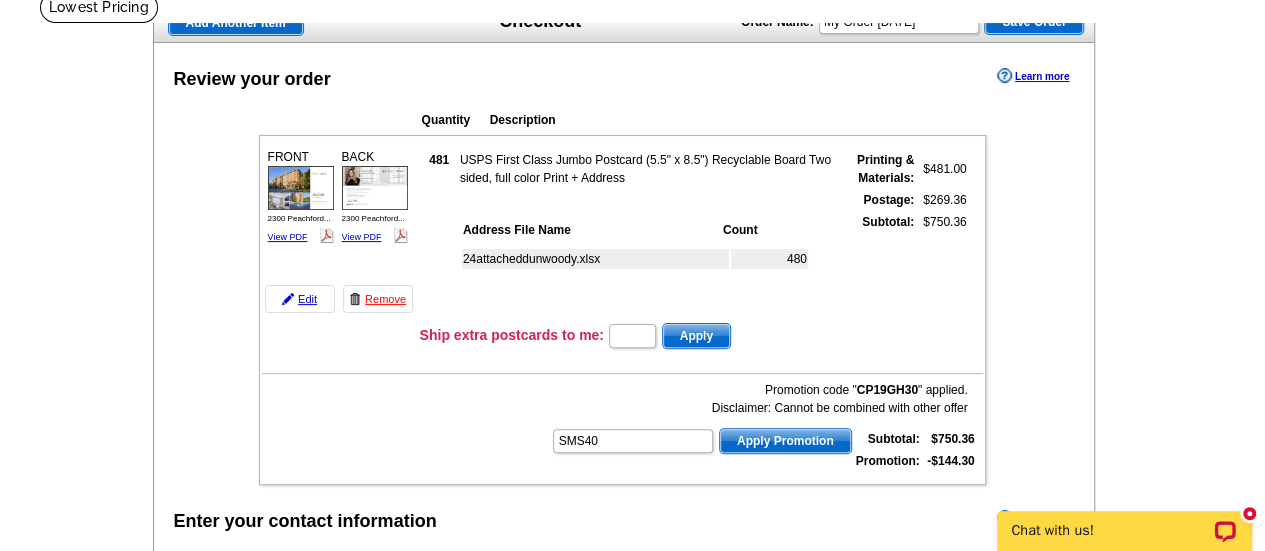 click on "Apply Promotion" at bounding box center (785, 441) 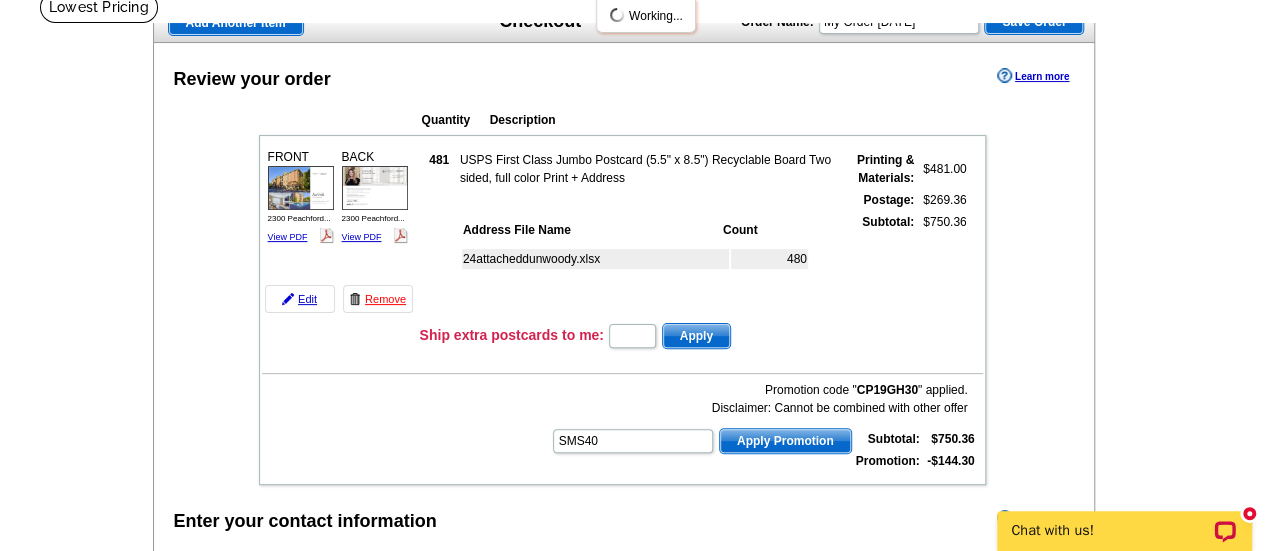 scroll, scrollTop: 0, scrollLeft: 0, axis: both 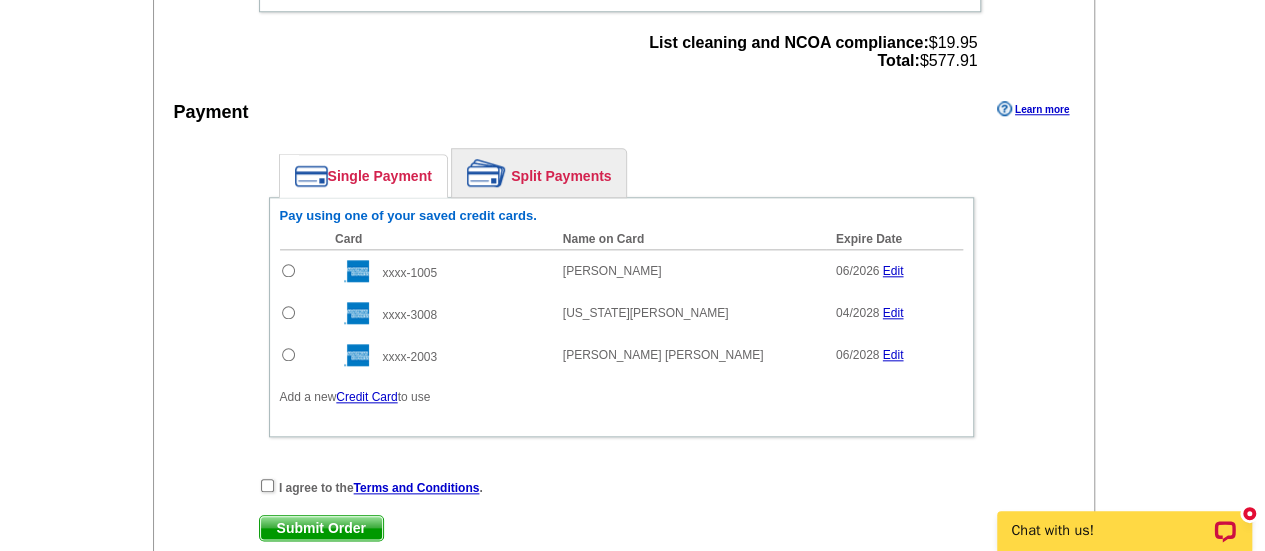 click at bounding box center [288, 312] 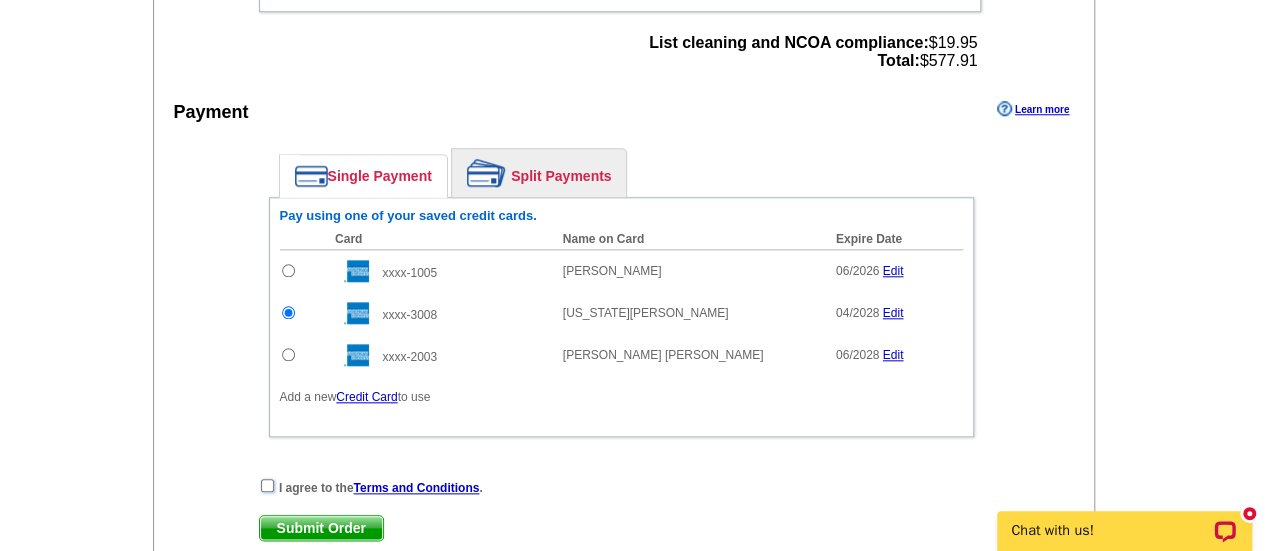 click at bounding box center [267, 485] 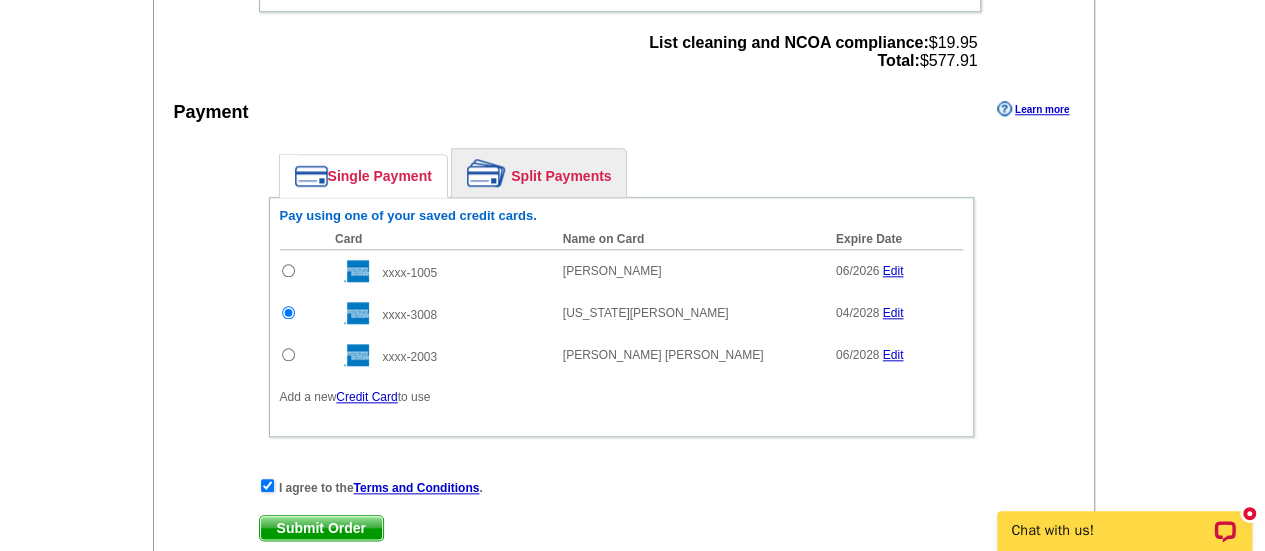 click on "Submit Order" at bounding box center [321, 528] 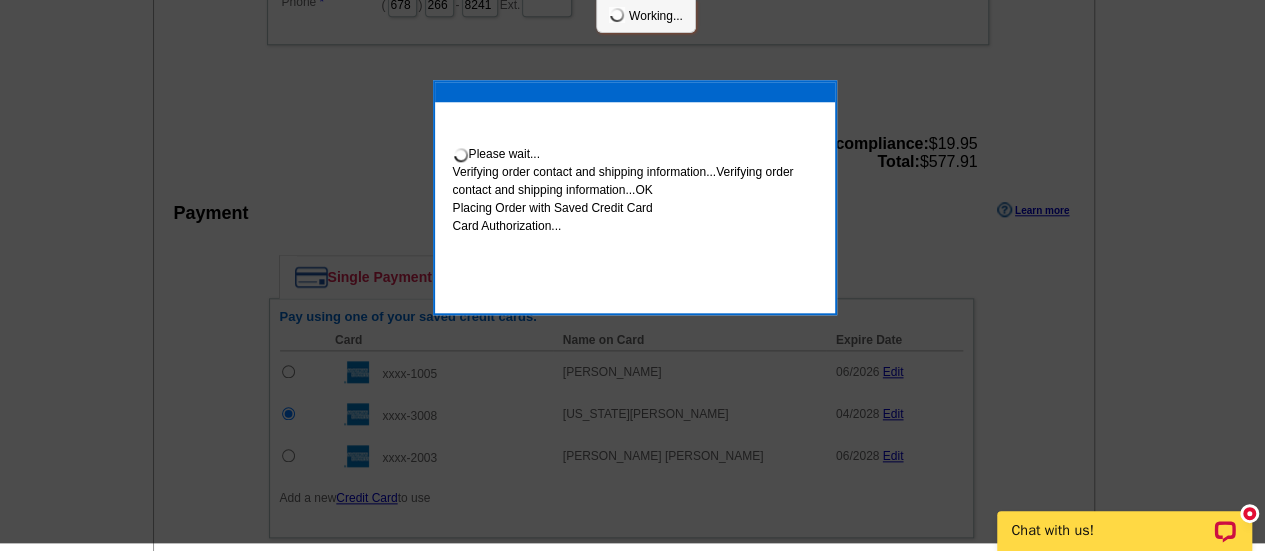 scroll, scrollTop: 886, scrollLeft: 0, axis: vertical 